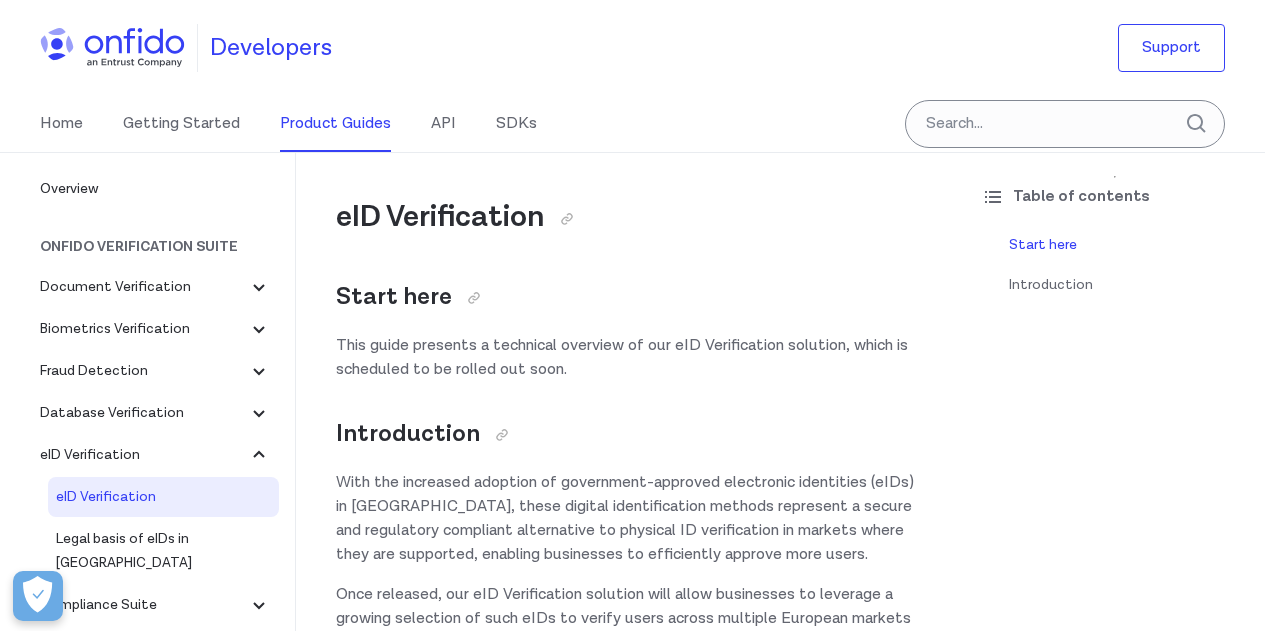 scroll, scrollTop: 114, scrollLeft: 0, axis: vertical 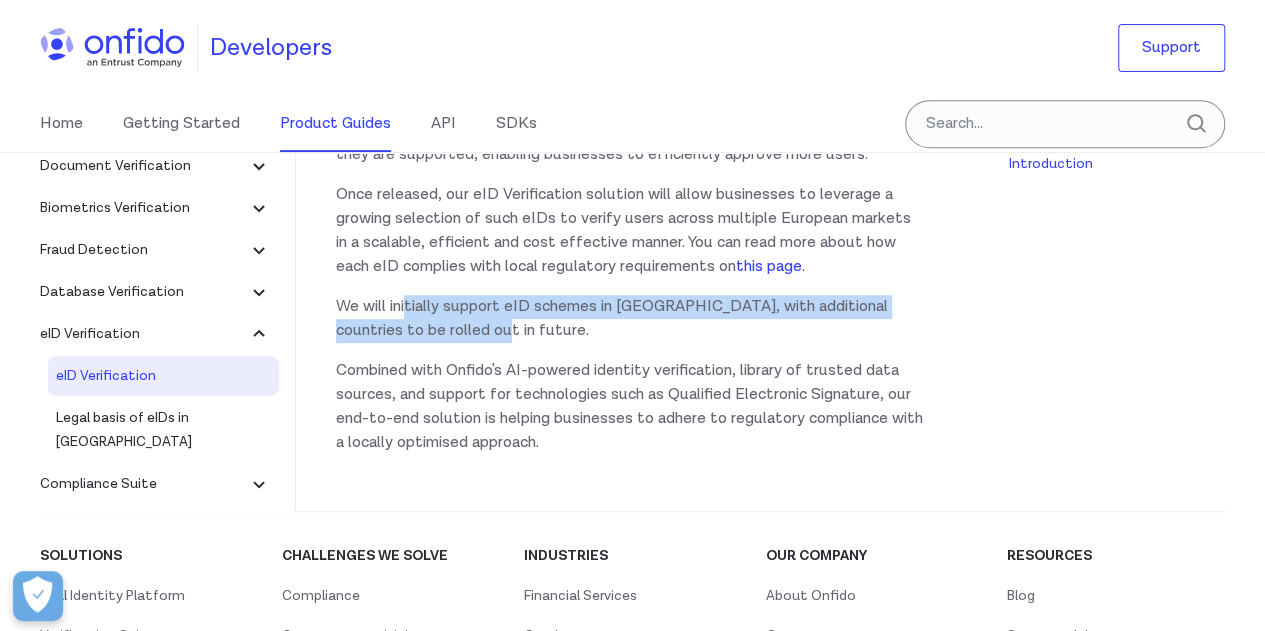 drag, startPoint x: 406, startPoint y: 302, endPoint x: 605, endPoint y: 324, distance: 200.21239 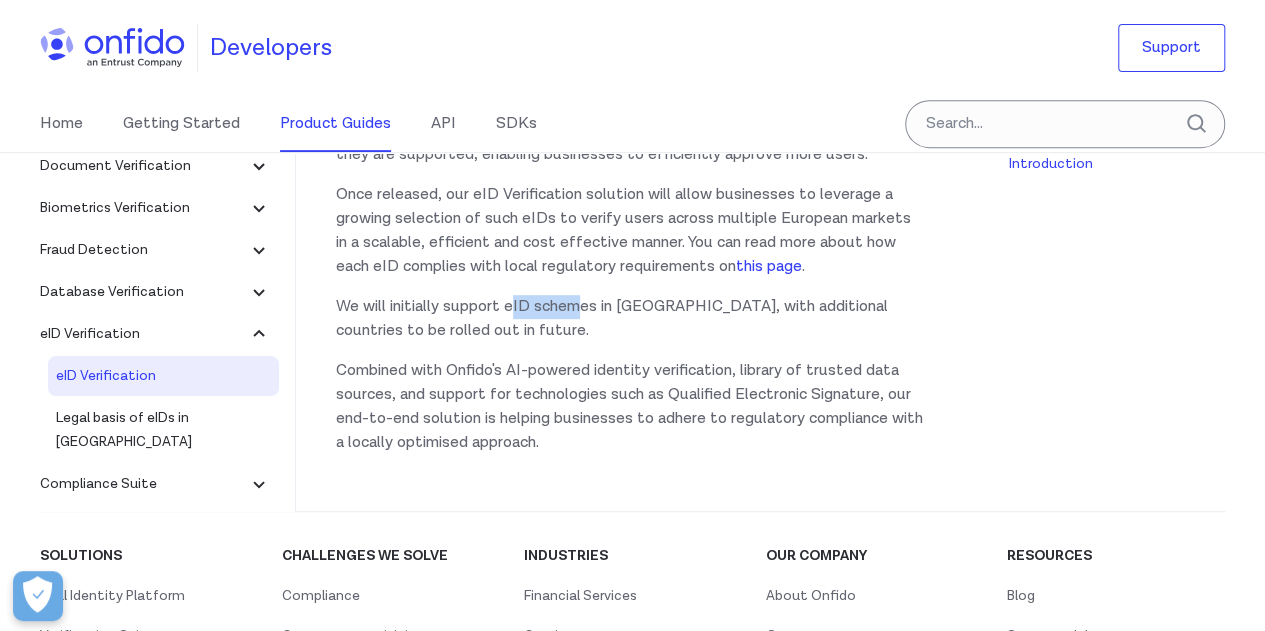 drag, startPoint x: 512, startPoint y: 303, endPoint x: 597, endPoint y: 311, distance: 85.37564 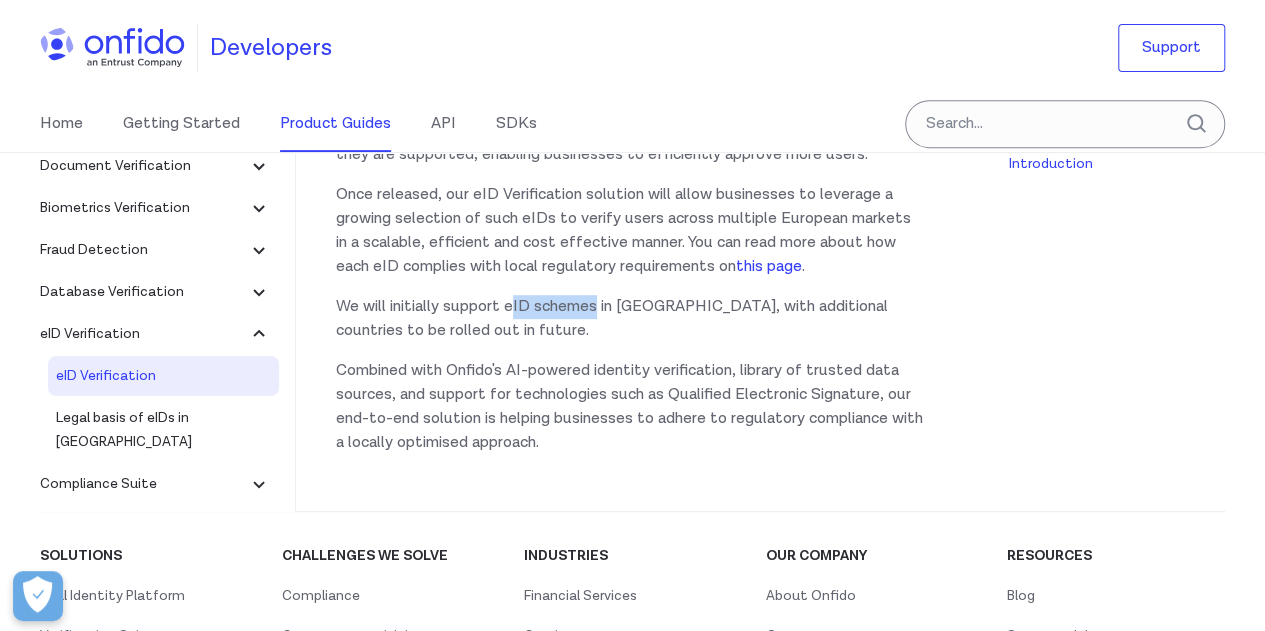 click on "We will initially support eID schemes in [GEOGRAPHIC_DATA], with additional countries to be rolled out in future." at bounding box center [630, 319] 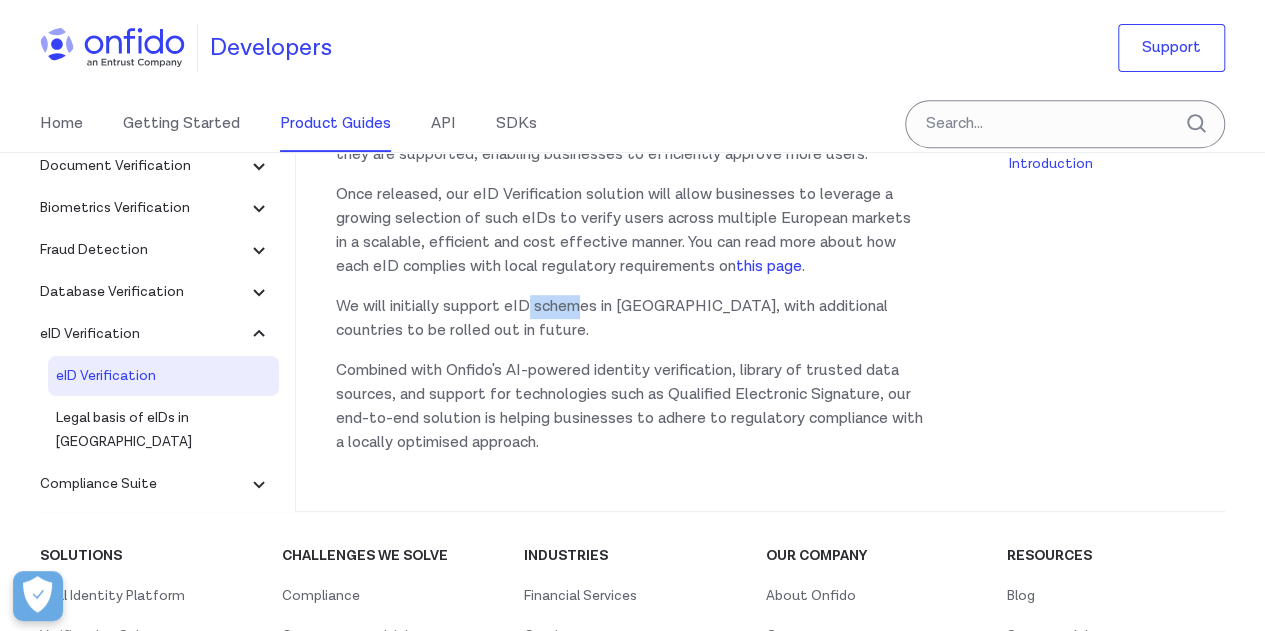 drag, startPoint x: 540, startPoint y: 299, endPoint x: 590, endPoint y: 303, distance: 50.159744 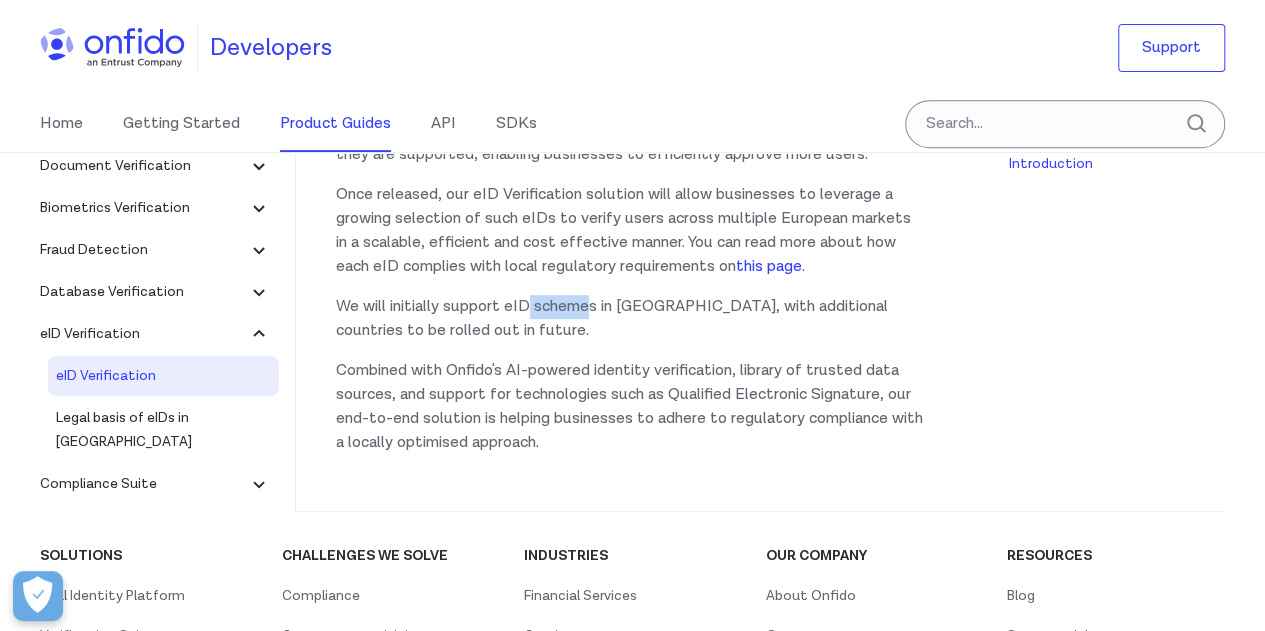 click on "We will initially support eID schemes in [GEOGRAPHIC_DATA], with additional countries to be rolled out in future." at bounding box center [630, 319] 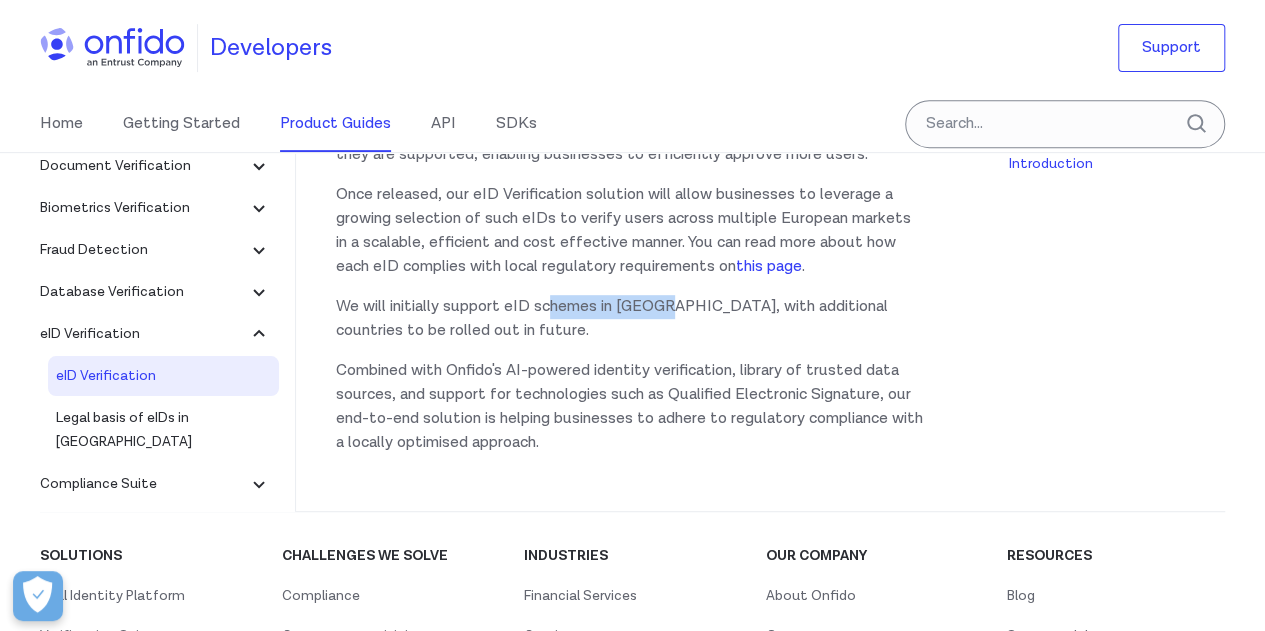click on "eID Verification
Start here
This guide presents a technical overview of our eID Verification solution, which is scheduled to be rolled out soon.
Introduction
With the increased adoption of government-approved electronic identities (eIDs) in [GEOGRAPHIC_DATA], these digital identification methods represent a secure and regulatory compliant alternative to physical ID verification in markets where they are supported, enabling businesses to efficiently approve more users.
Once released, our eID Verification solution will allow businesses to leverage a growing selection of such eIDs to verify users across multiple European markets in a scalable, efficient and cost effective manner. You can read more about how each eID complies with local regulatory requirements on  this page .
We will initially support eID schemes in [GEOGRAPHIC_DATA], with additional countries to be rolled out in future." at bounding box center [630, 124] 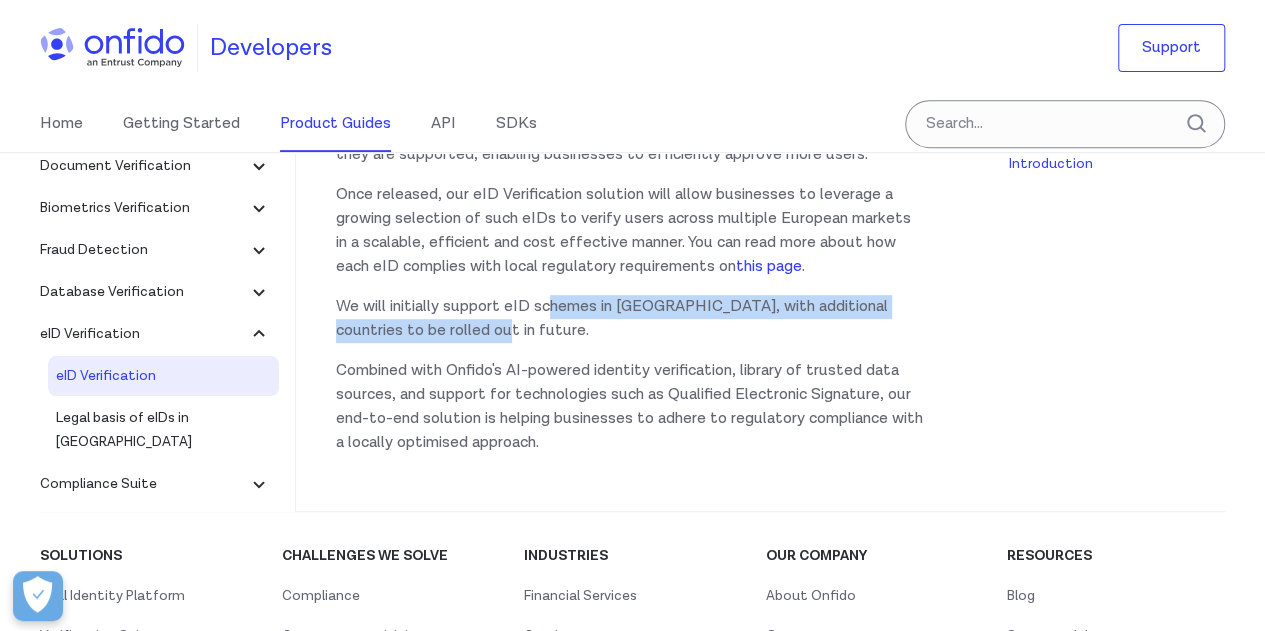 click on "We will initially support eID schemes in [GEOGRAPHIC_DATA], with additional countries to be rolled out in future." at bounding box center [630, 319] 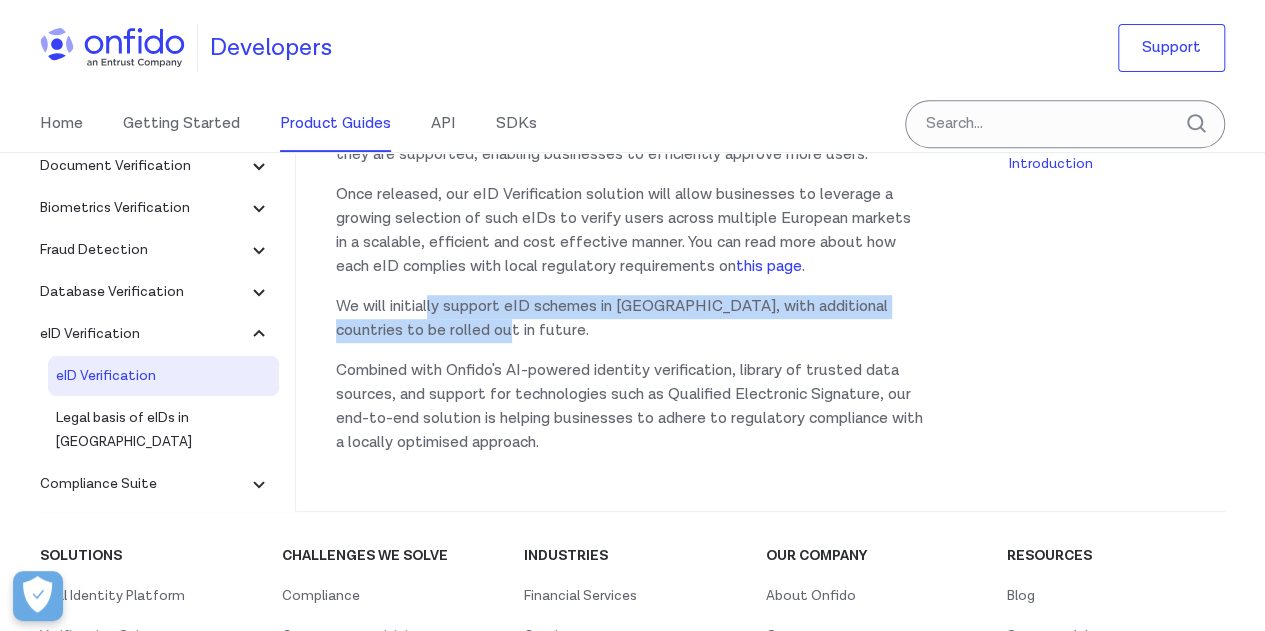 drag, startPoint x: 542, startPoint y: 319, endPoint x: 390, endPoint y: 295, distance: 153.88307 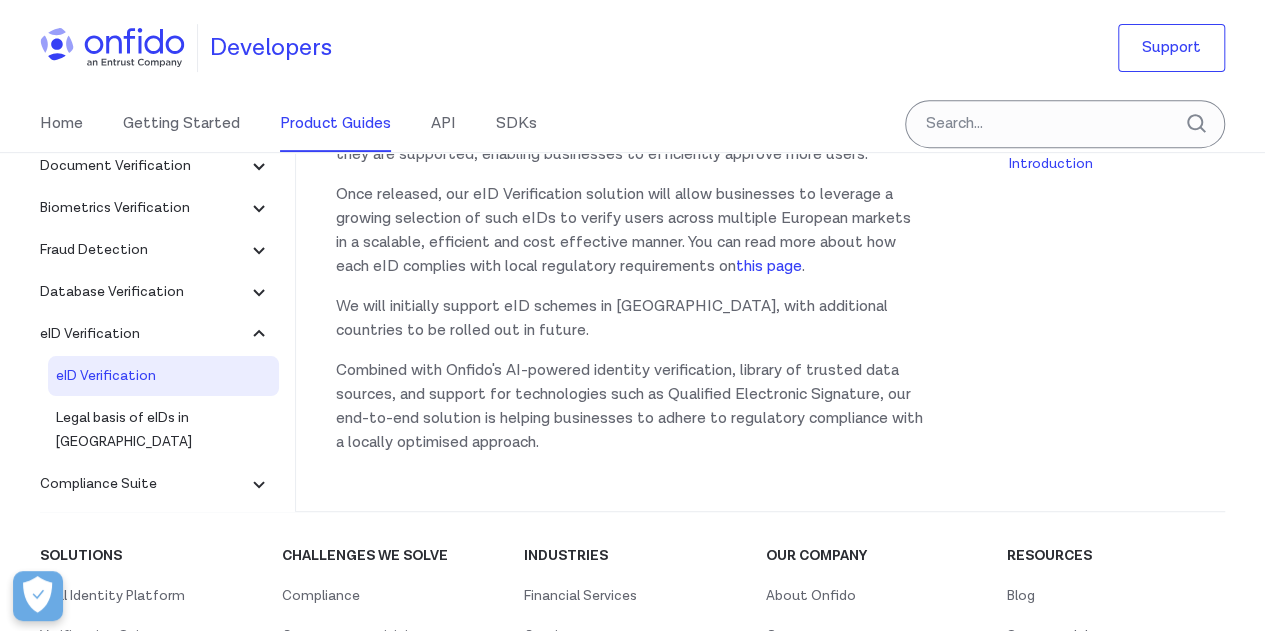 click on "We will initially support eID schemes in [GEOGRAPHIC_DATA], with additional countries to be rolled out in future." at bounding box center (630, 319) 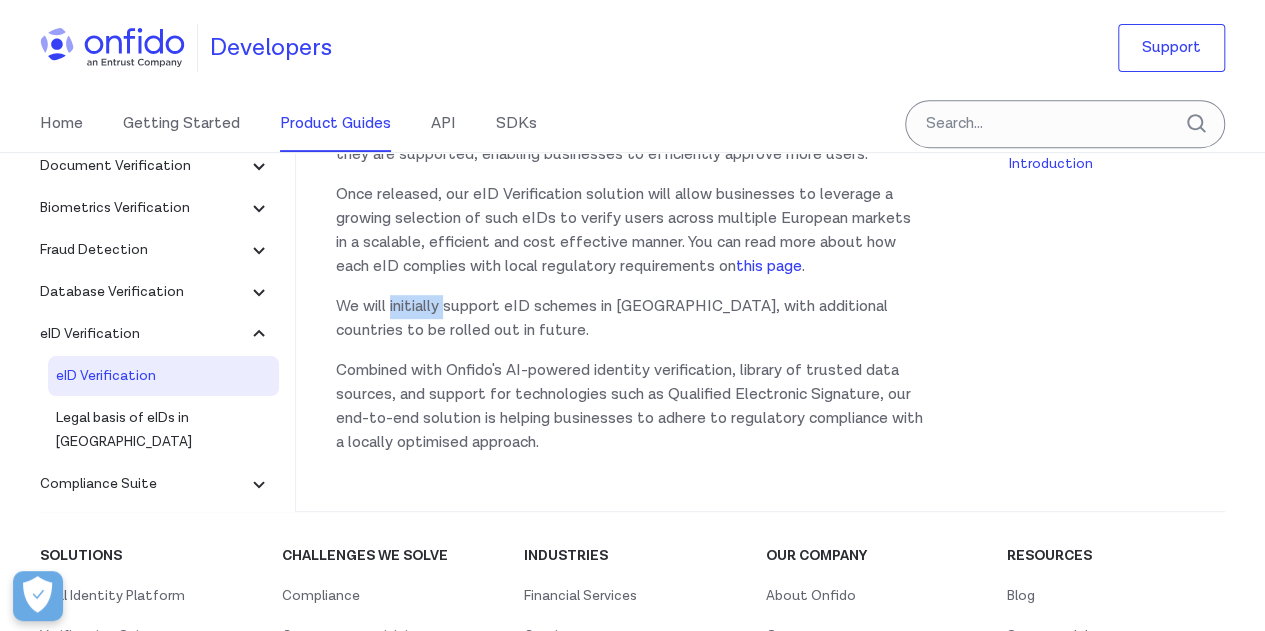 click on "We will initially support eID schemes in [GEOGRAPHIC_DATA], with additional countries to be rolled out in future." at bounding box center (630, 319) 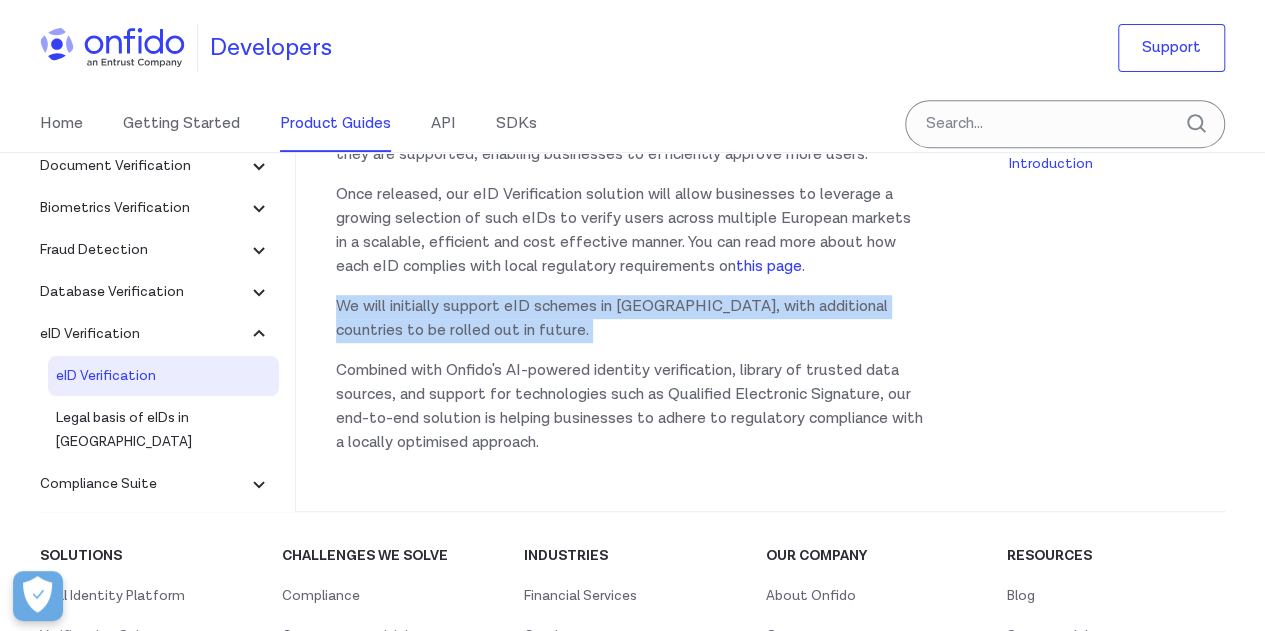 click on "We will initially support eID schemes in [GEOGRAPHIC_DATA], with additional countries to be rolled out in future." at bounding box center [630, 319] 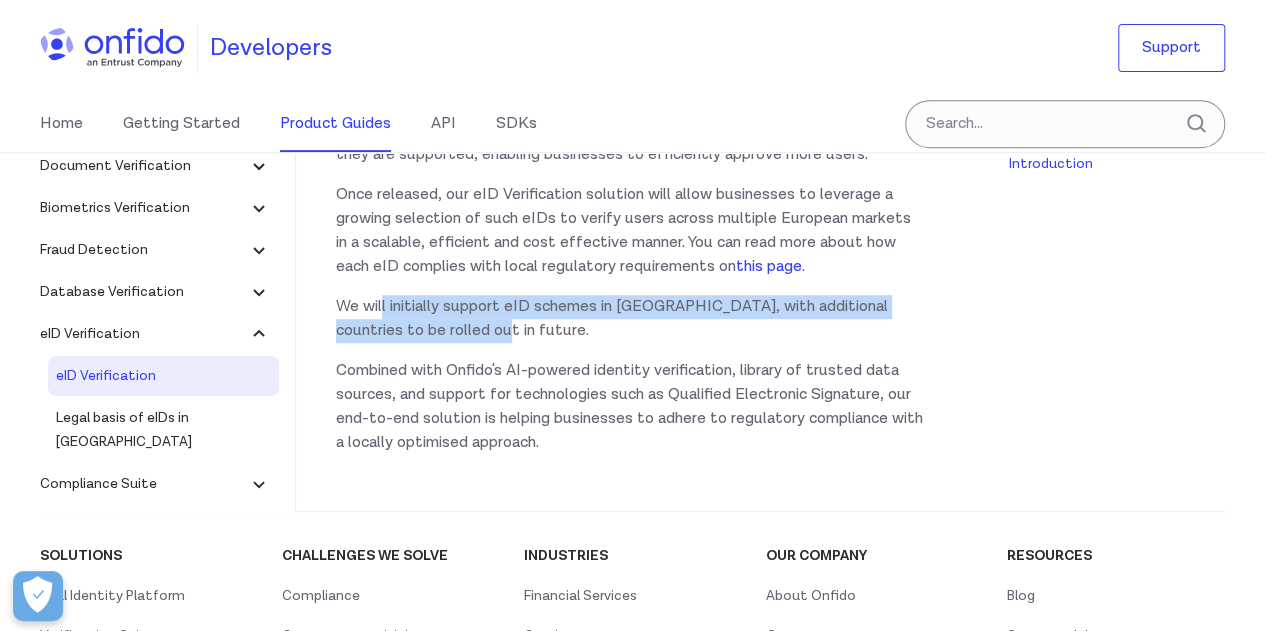 drag, startPoint x: 510, startPoint y: 328, endPoint x: 384, endPoint y: 305, distance: 128.082 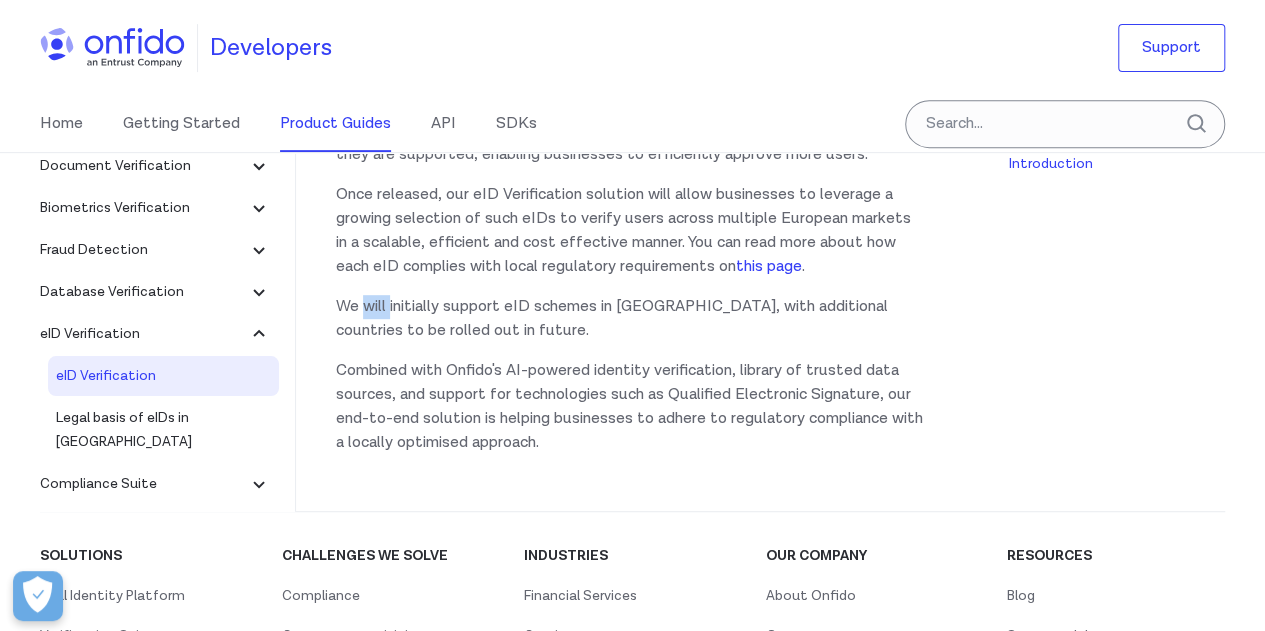 click on "We will initially support eID schemes in [GEOGRAPHIC_DATA], with additional countries to be rolled out in future." at bounding box center (630, 319) 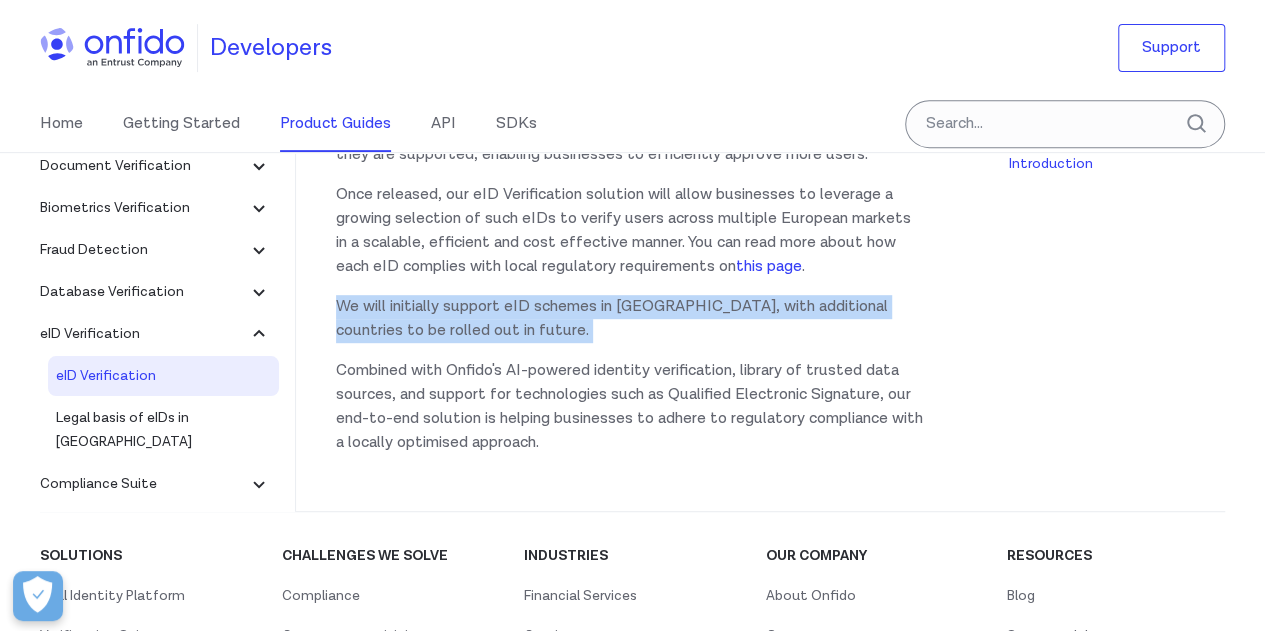 click on "We will initially support eID schemes in [GEOGRAPHIC_DATA], with additional countries to be rolled out in future." at bounding box center (630, 319) 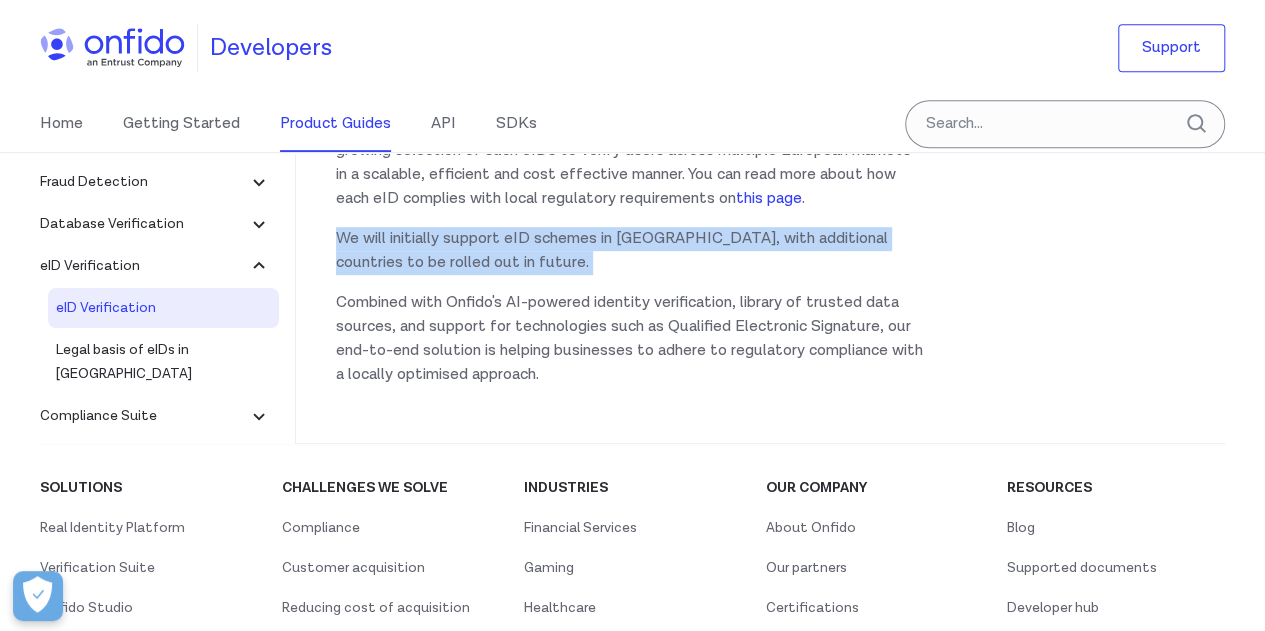 scroll, scrollTop: 500, scrollLeft: 0, axis: vertical 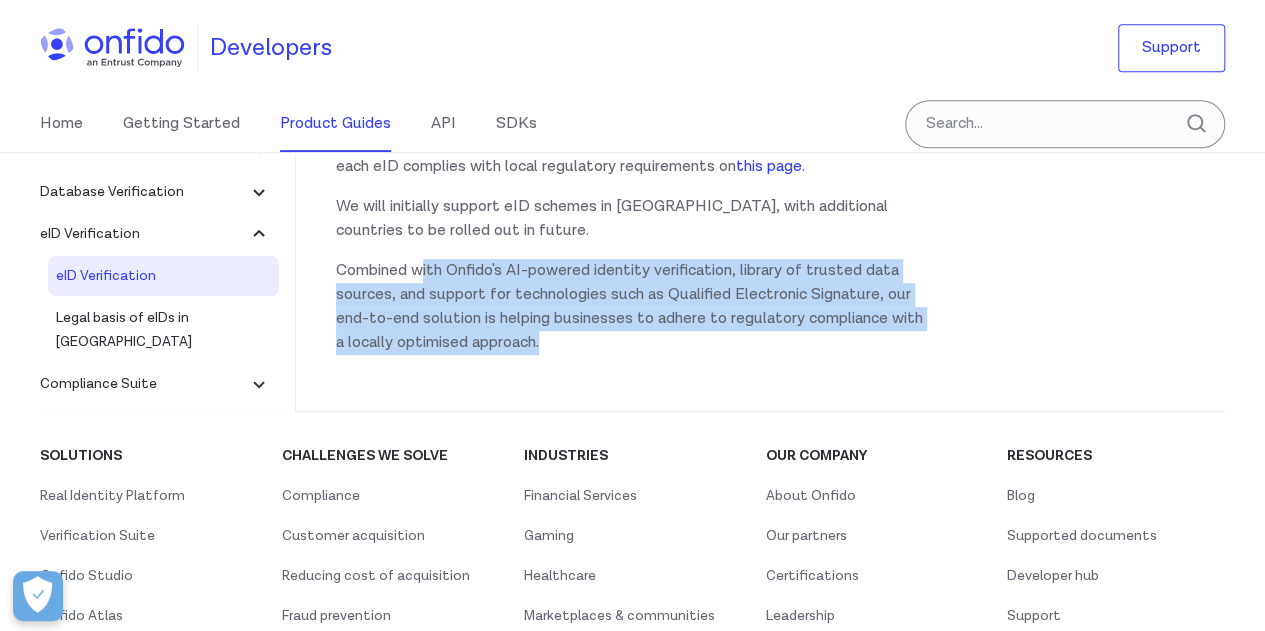 drag, startPoint x: 426, startPoint y: 264, endPoint x: 730, endPoint y: 343, distance: 314.0971 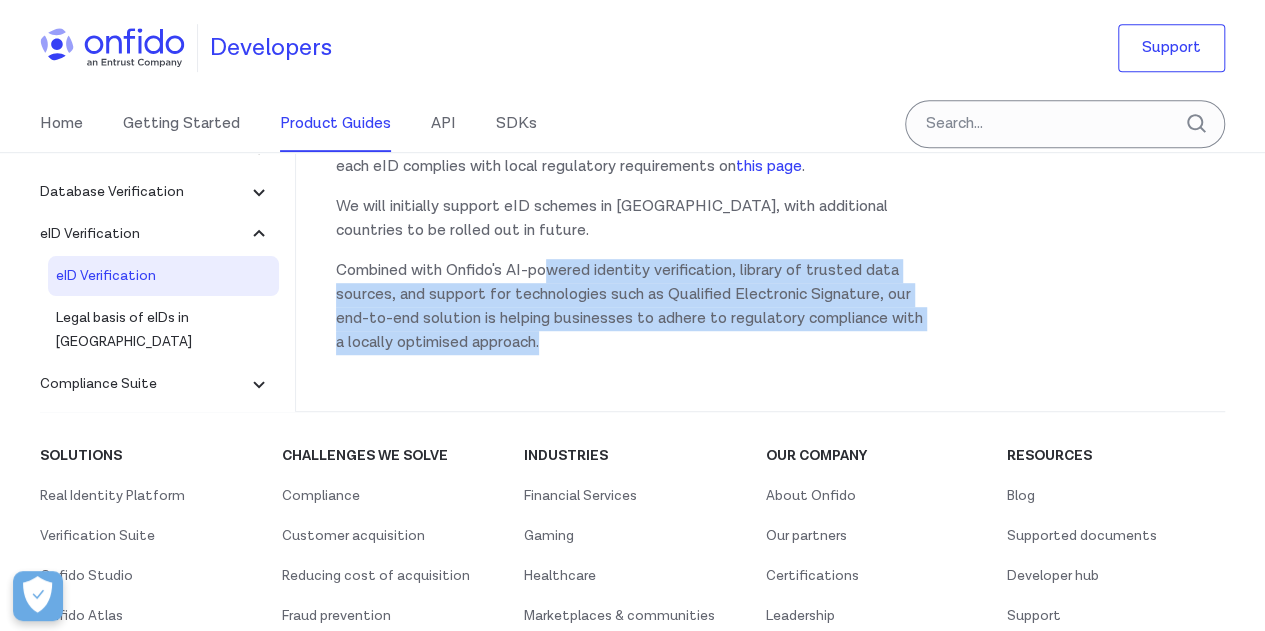 drag, startPoint x: 618, startPoint y: 312, endPoint x: 554, endPoint y: 278, distance: 72.47068 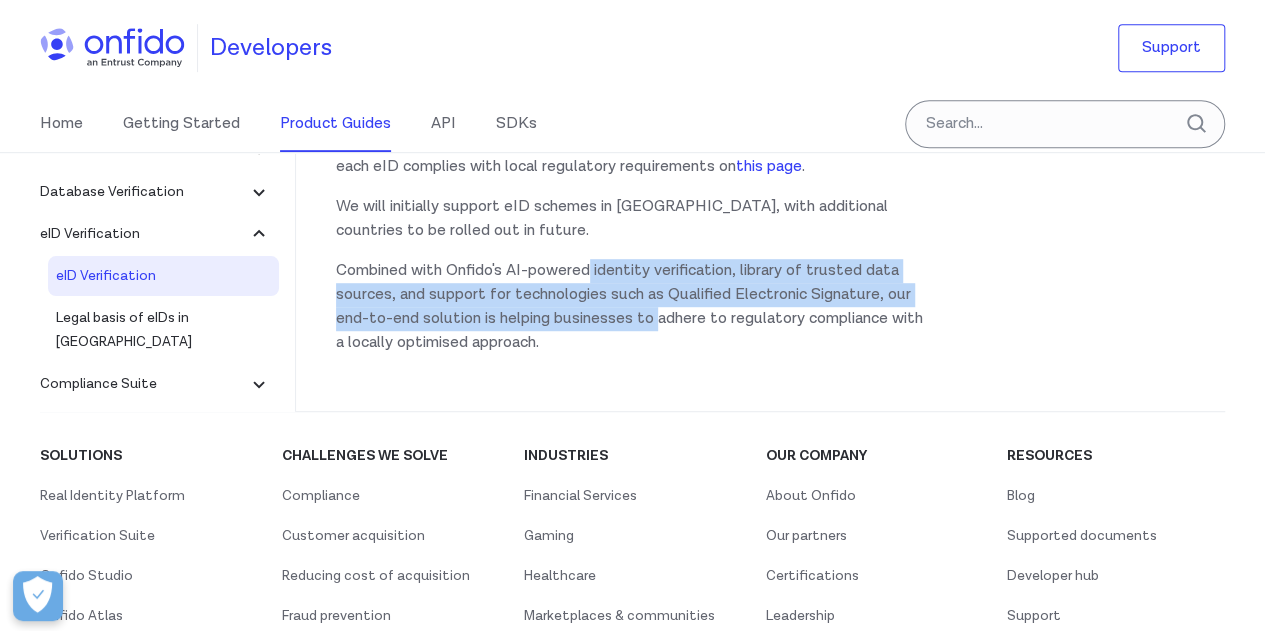 drag, startPoint x: 599, startPoint y: 259, endPoint x: 701, endPoint y: 337, distance: 128.40561 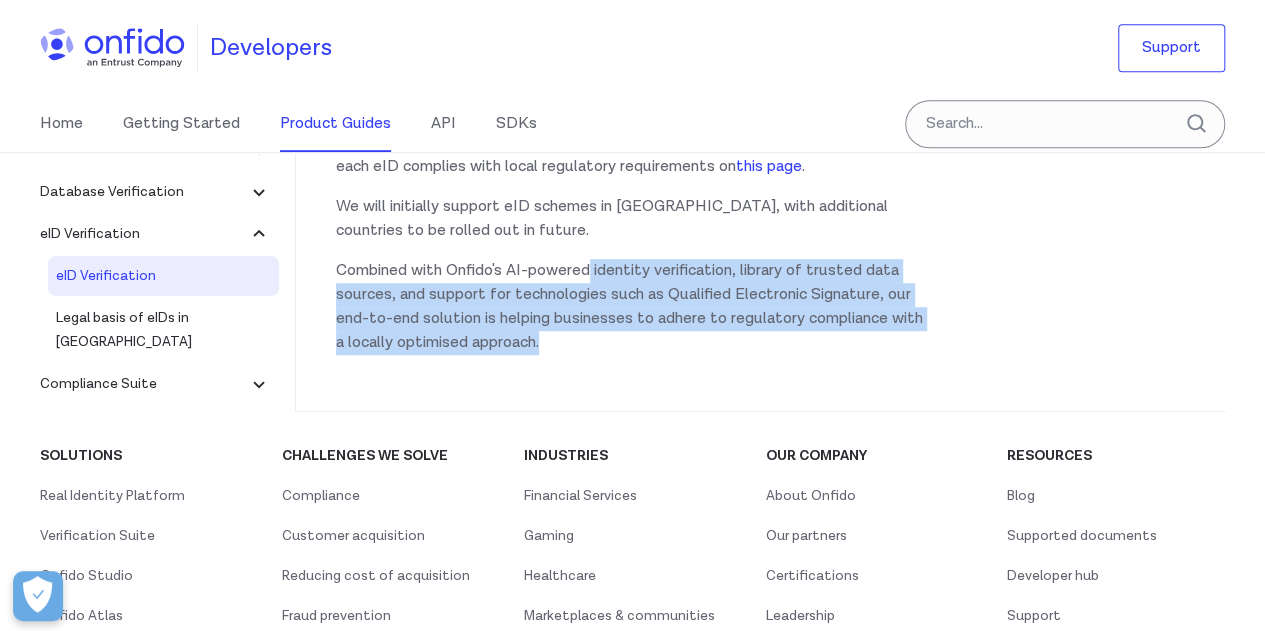 click on "Combined with Onfido's AI-powered identity verification, library of trusted data sources, and support for technologies such as Qualified Electronic Signature, our end-to-end solution is helping businesses to adhere to regulatory compliance with a locally optimised approach." at bounding box center (630, 307) 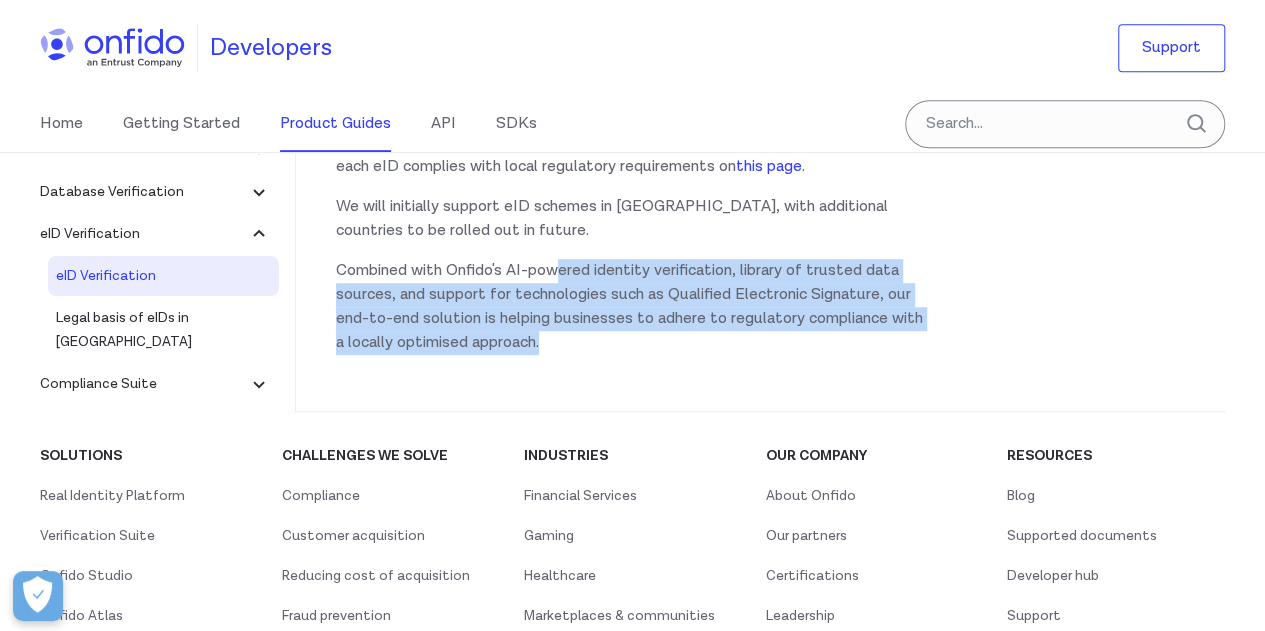 drag, startPoint x: 690, startPoint y: 339, endPoint x: 554, endPoint y: 270, distance: 152.50246 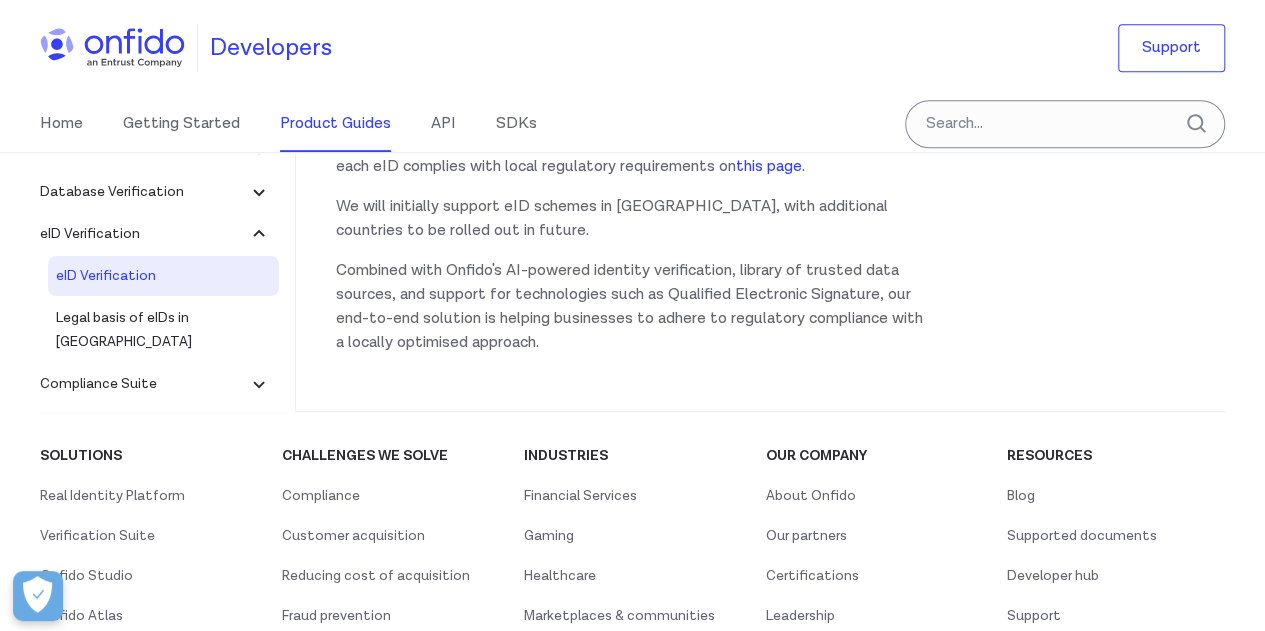 click on "Combined with Onfido's AI-powered identity verification, library of trusted data sources, and support for technologies such as Qualified Electronic Signature, our end-to-end solution is helping businesses to adhere to regulatory compliance with a locally optimised approach." at bounding box center [630, 307] 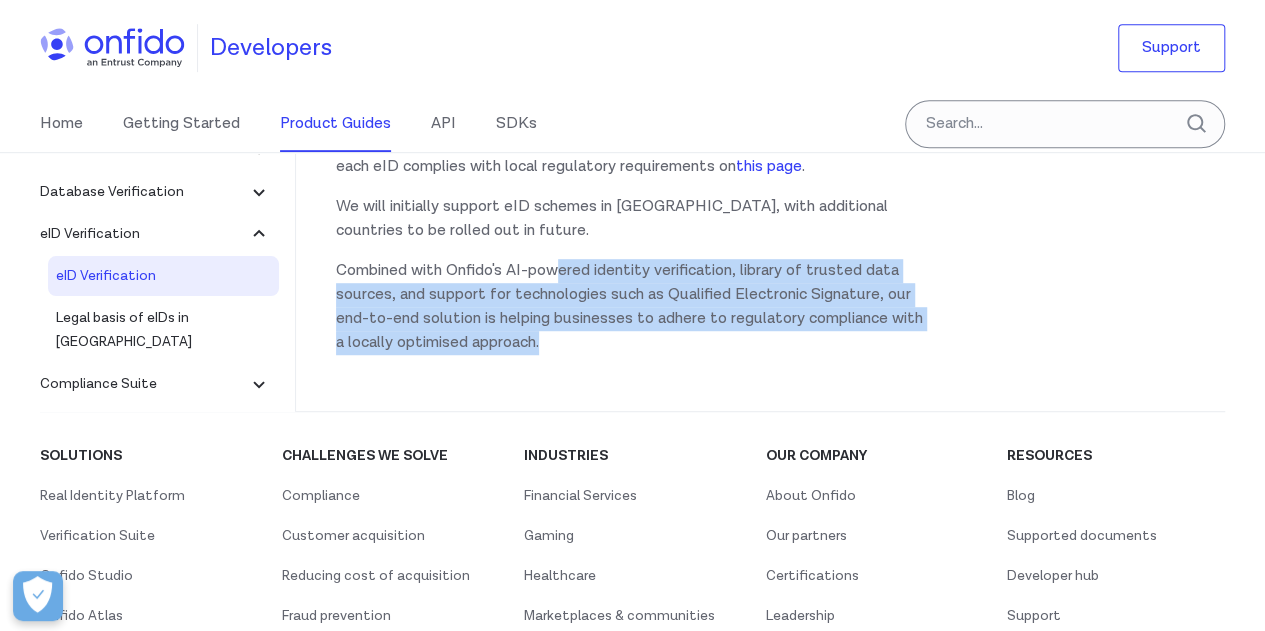 drag, startPoint x: 592, startPoint y: 280, endPoint x: 698, endPoint y: 339, distance: 121.313644 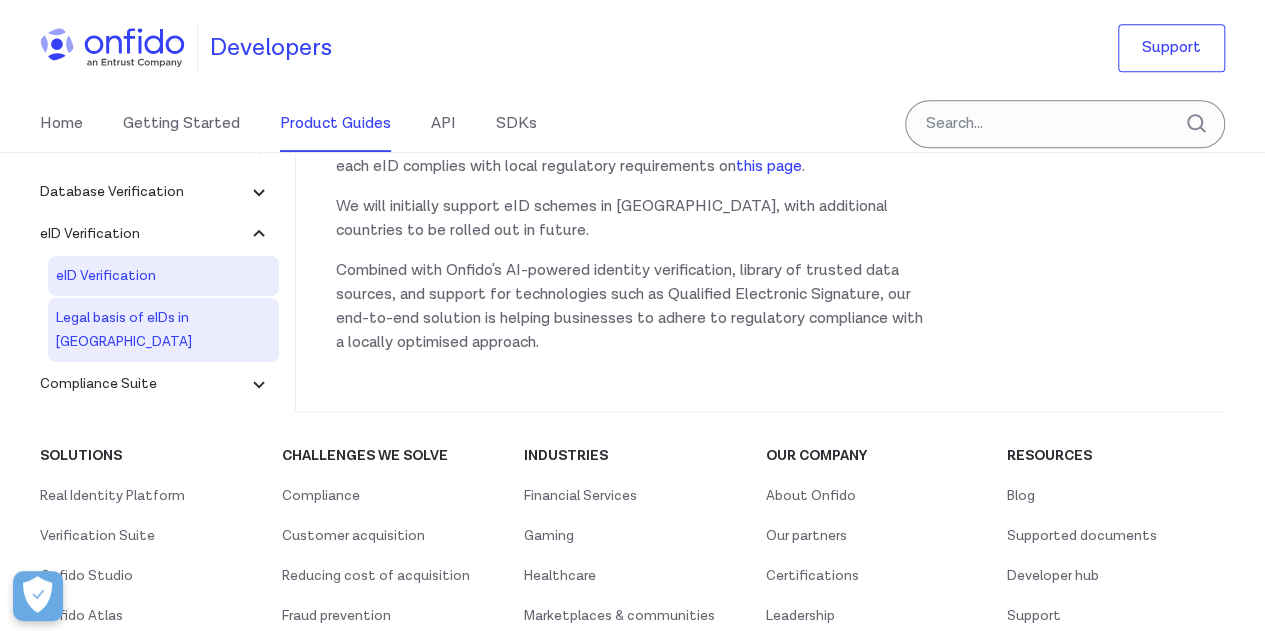 click on "Legal basis of eIDs in [GEOGRAPHIC_DATA]" at bounding box center [163, 330] 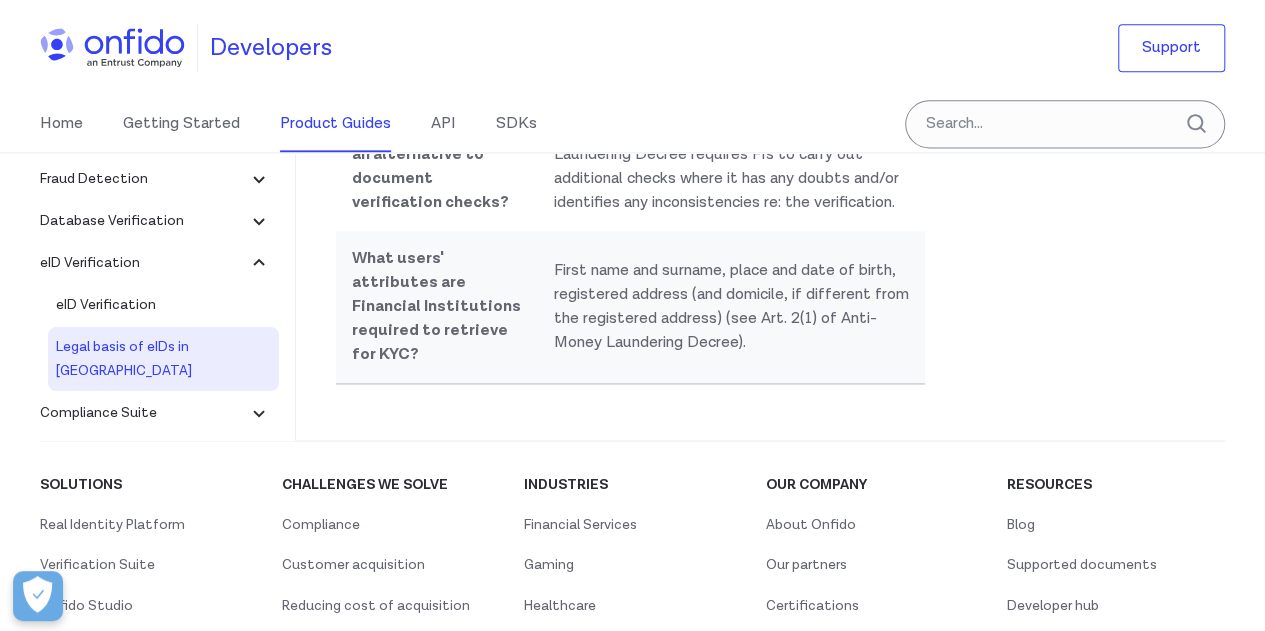 scroll, scrollTop: 1000, scrollLeft: 0, axis: vertical 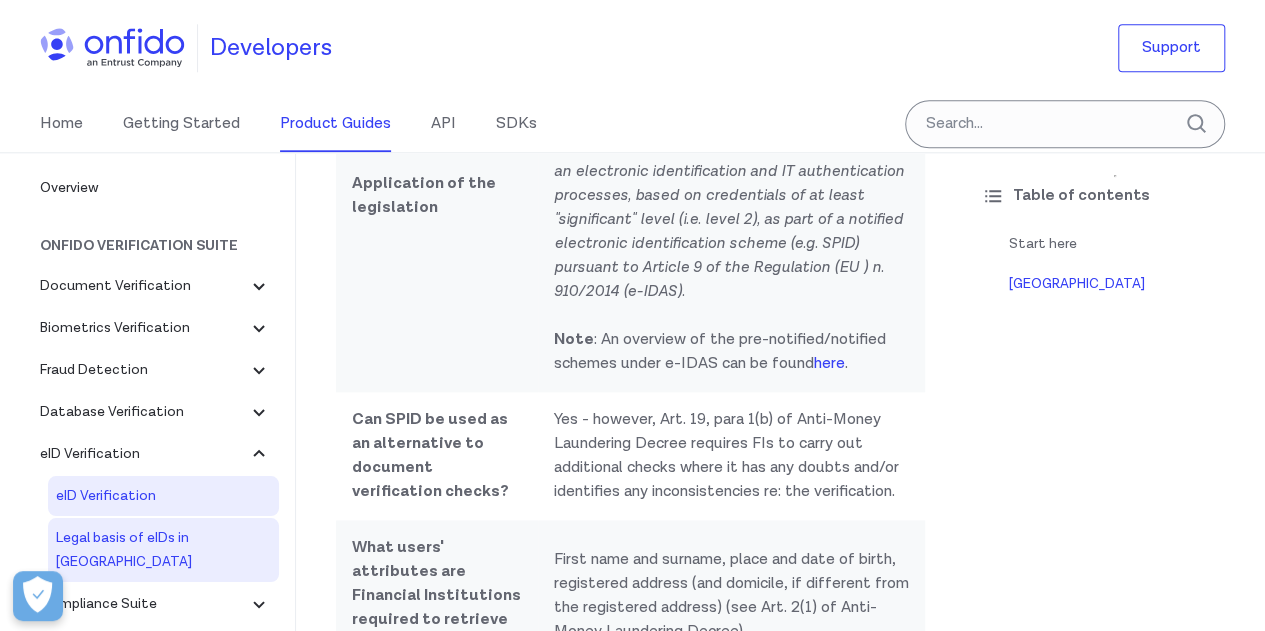 click on "eID Verification" at bounding box center [163, 496] 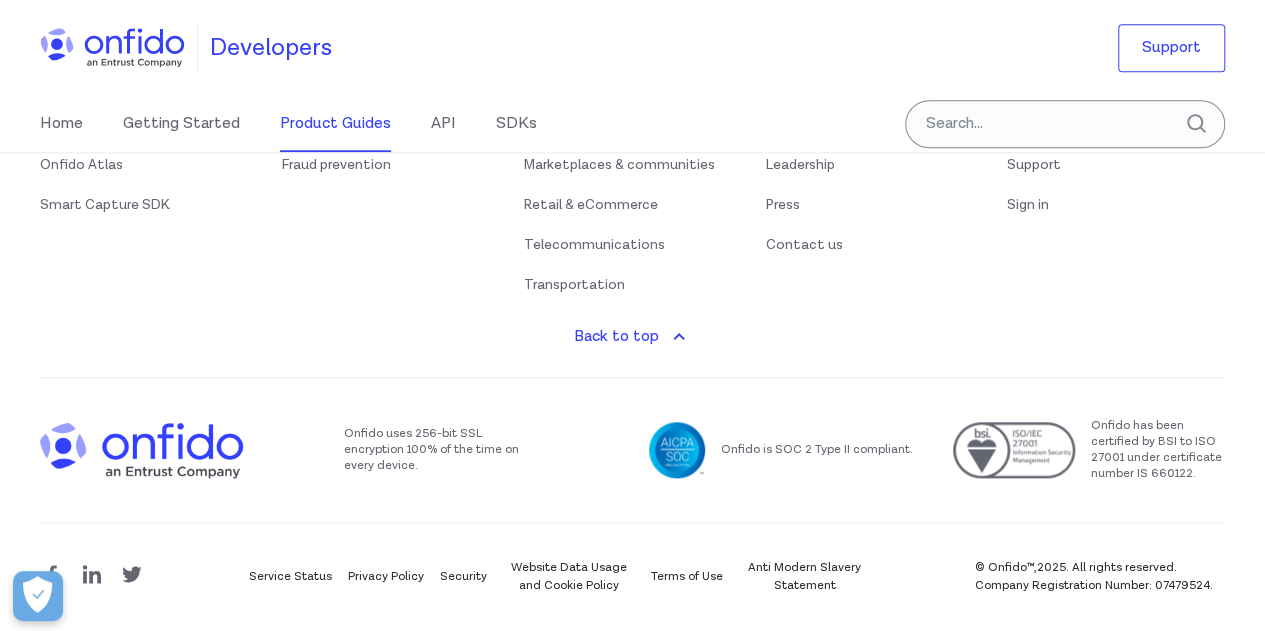 scroll, scrollTop: 0, scrollLeft: 0, axis: both 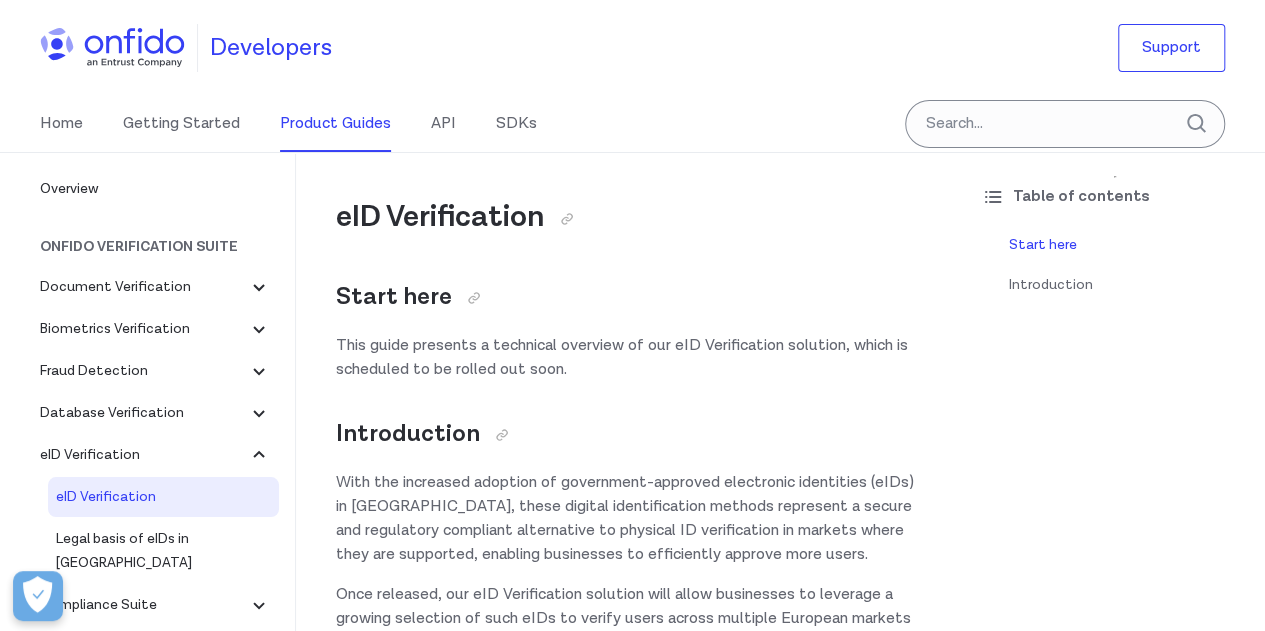 click on "Table of contents Start here Introduction" at bounding box center (1115, 392) 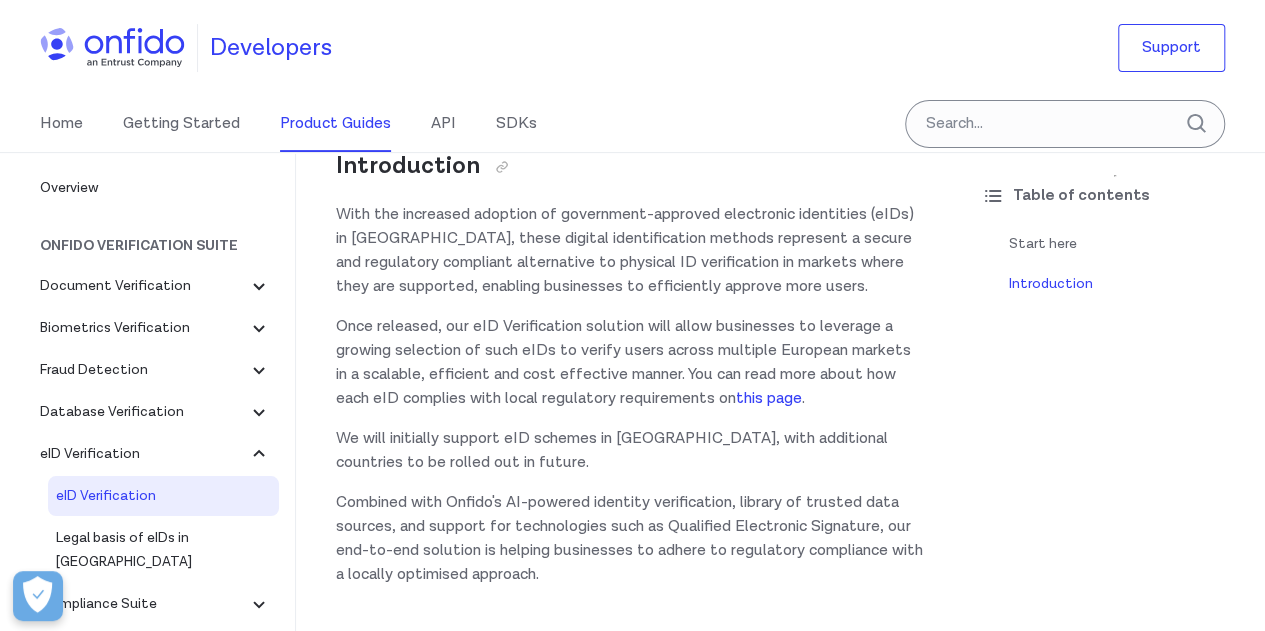scroll, scrollTop: 300, scrollLeft: 0, axis: vertical 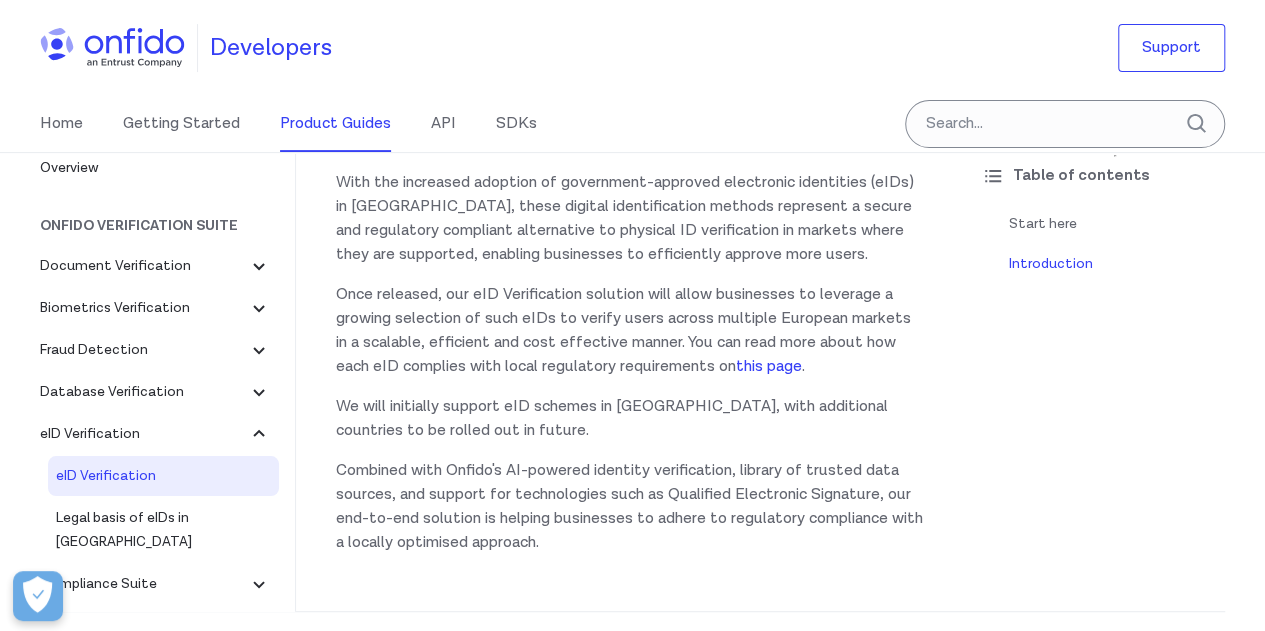 click on "Table of contents Start here Introduction" at bounding box center [1115, 371] 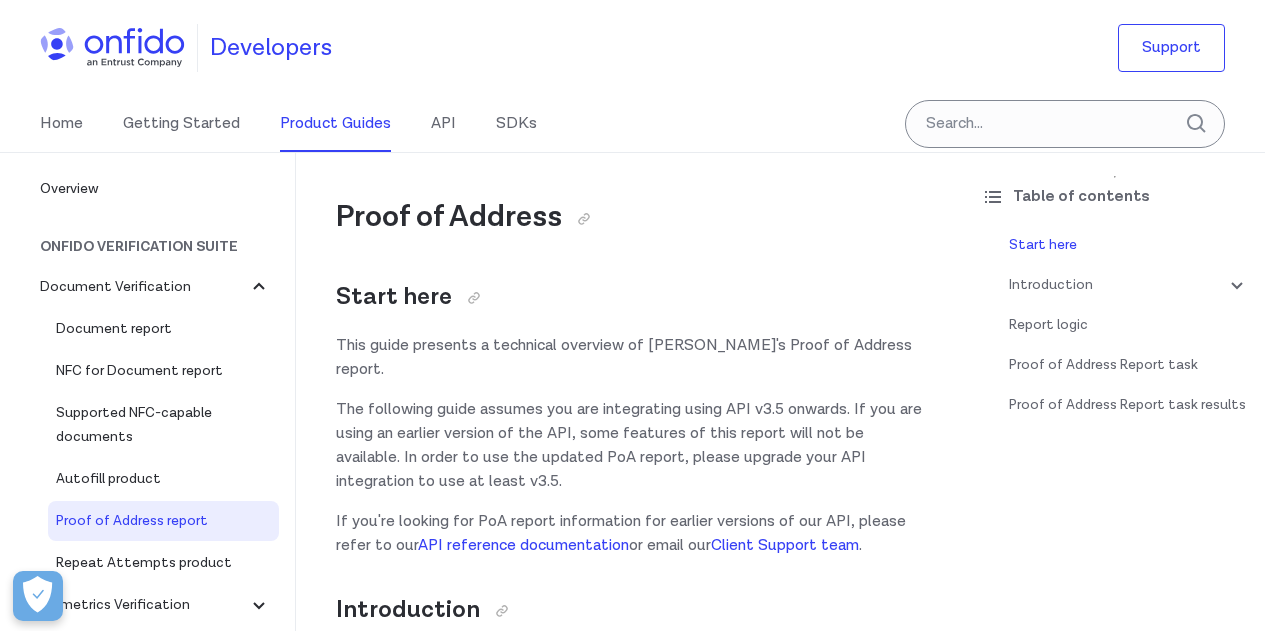 scroll, scrollTop: 0, scrollLeft: 0, axis: both 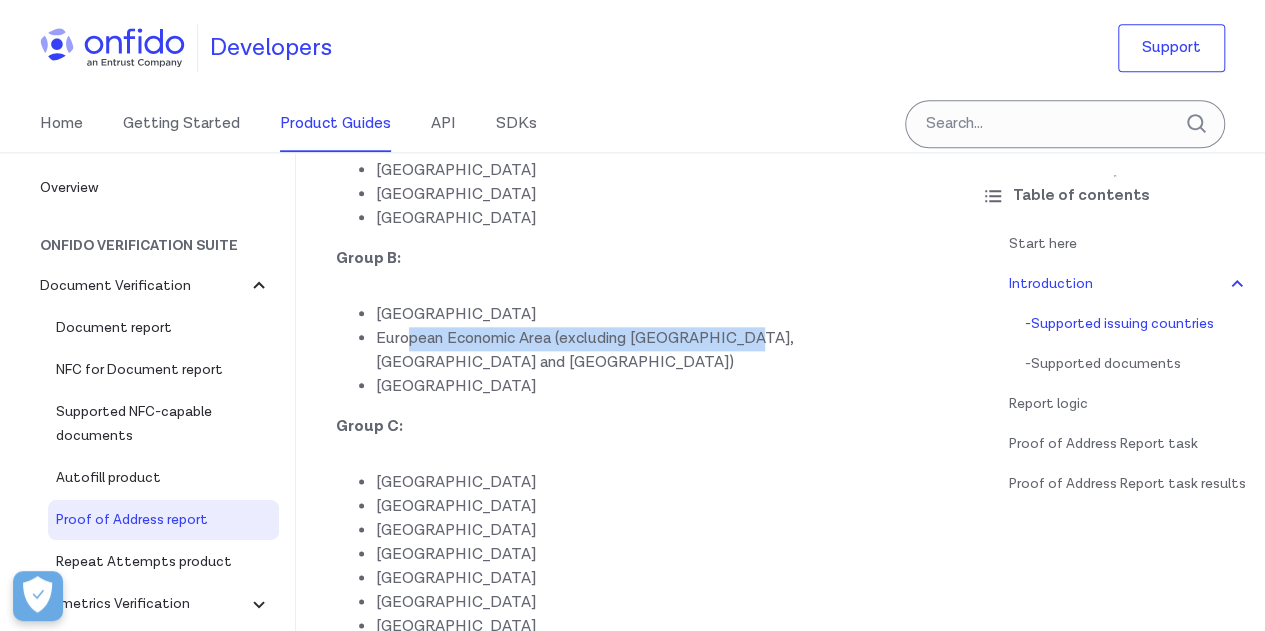drag, startPoint x: 409, startPoint y: 316, endPoint x: 744, endPoint y: 323, distance: 335.07312 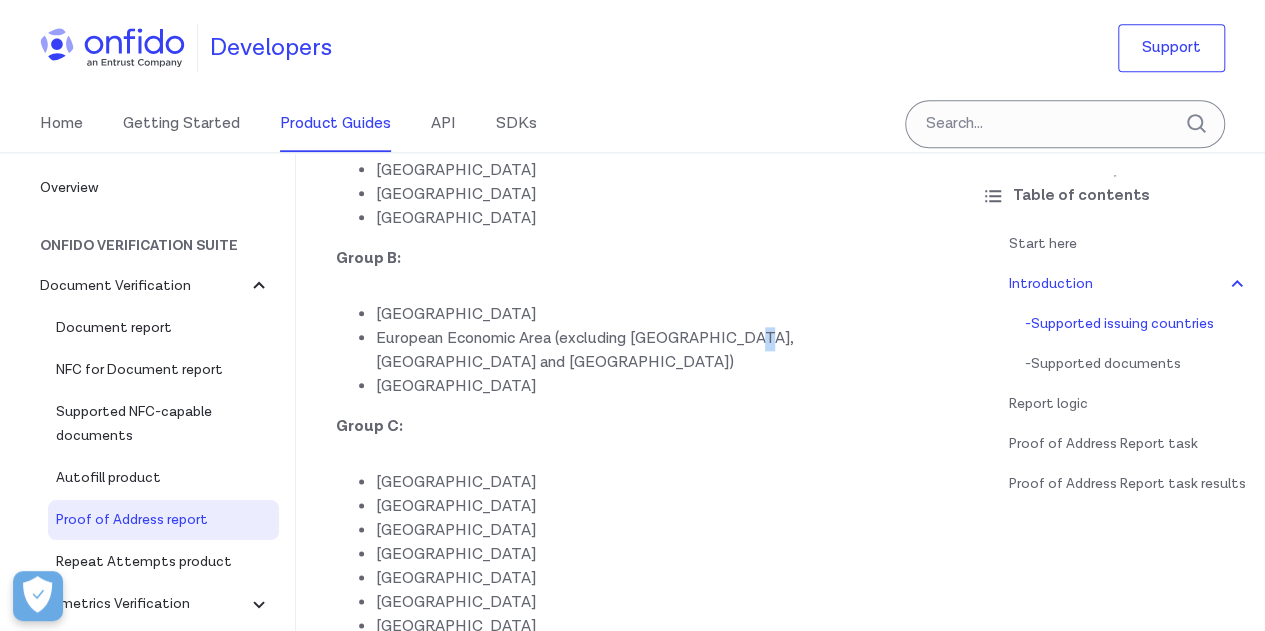 click on "European Economic Area (excluding Greece, Cyprus and Bulgaria)" at bounding box center [650, 351] 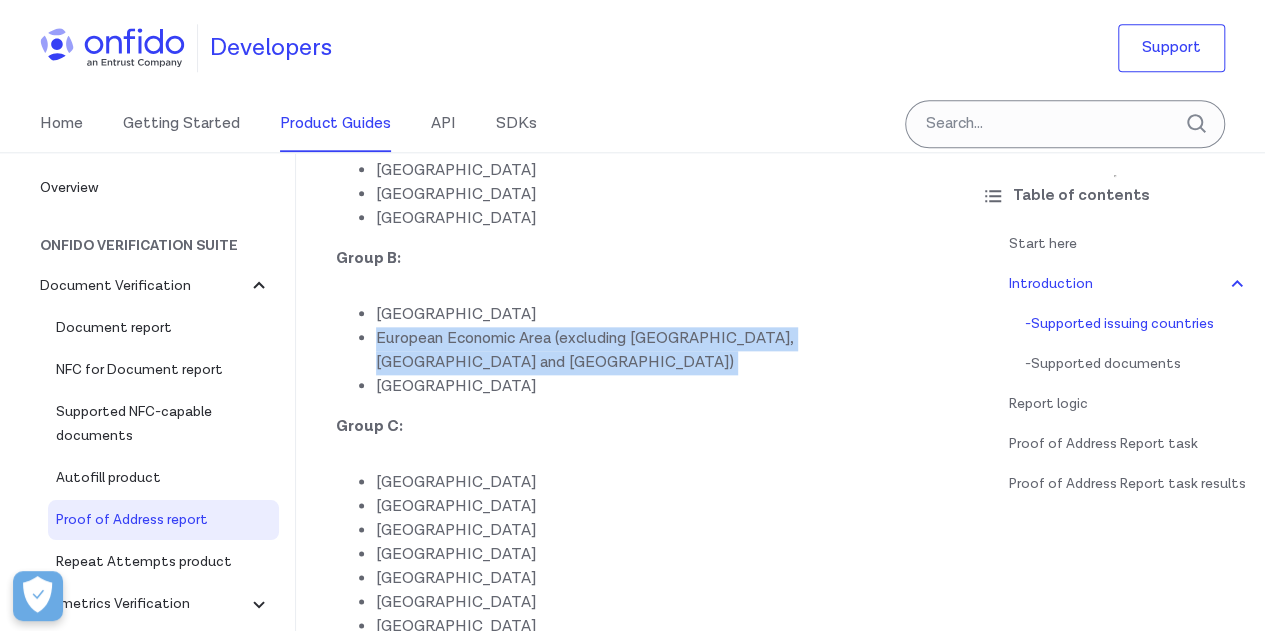 click on "European Economic Area (excluding Greece, Cyprus and Bulgaria)" at bounding box center [650, 351] 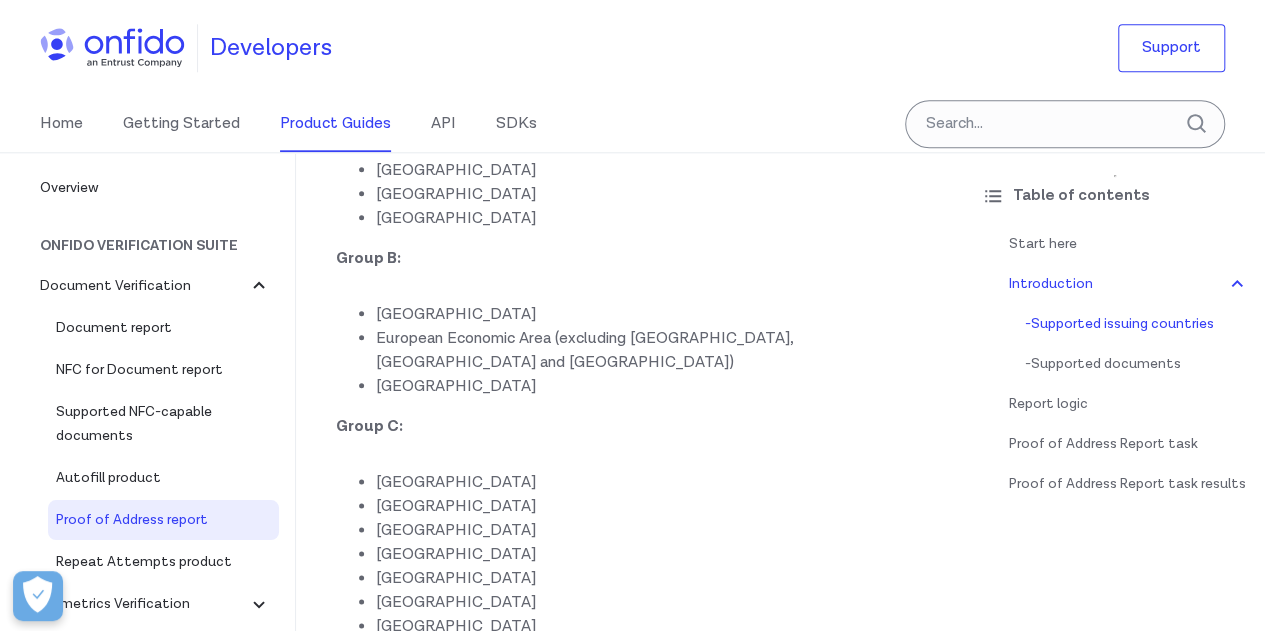 click on "Group C:" at bounding box center (630, 427) 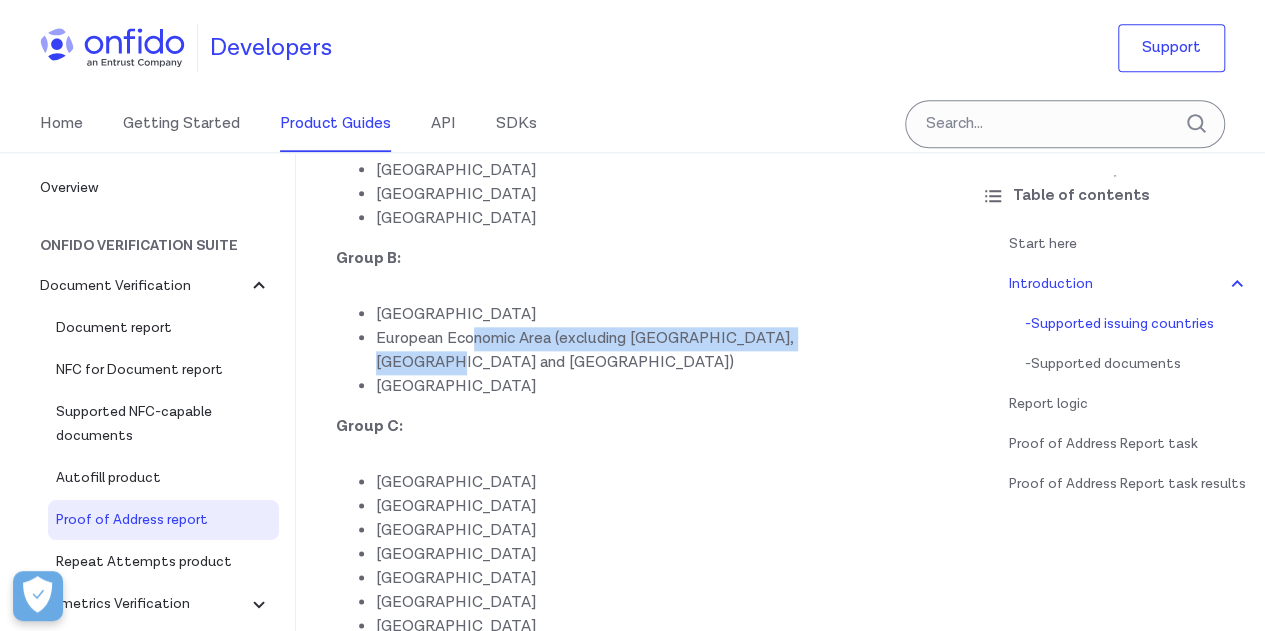 drag, startPoint x: 472, startPoint y: 311, endPoint x: 857, endPoint y: 312, distance: 385.0013 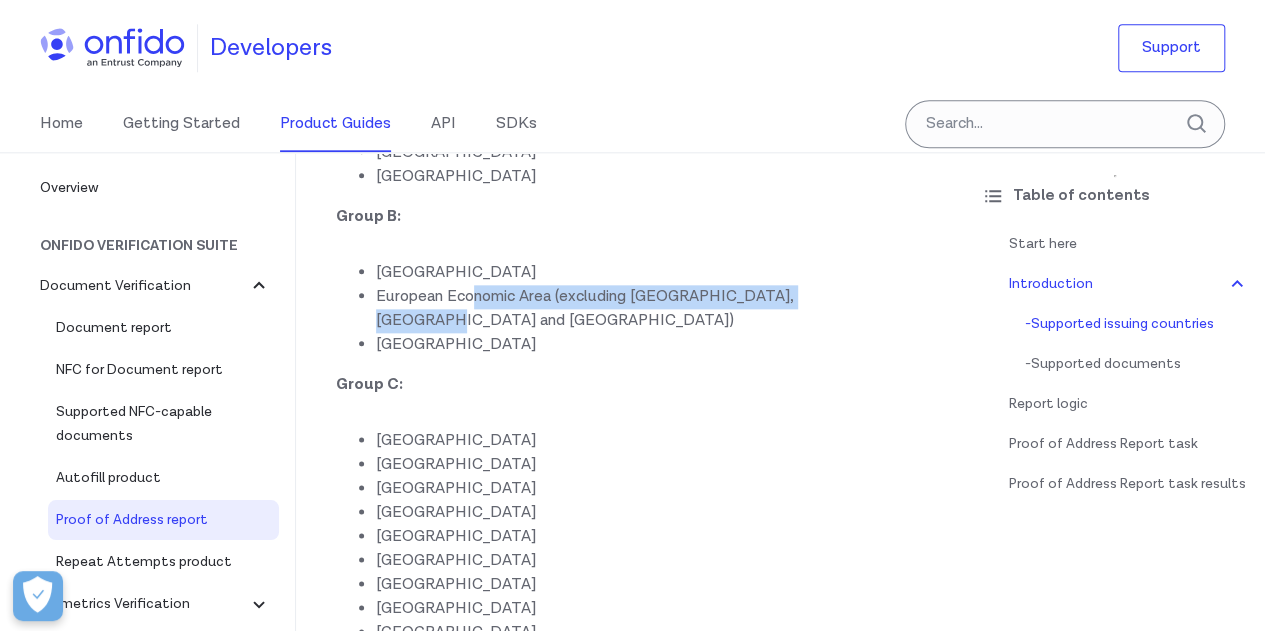 scroll, scrollTop: 800, scrollLeft: 0, axis: vertical 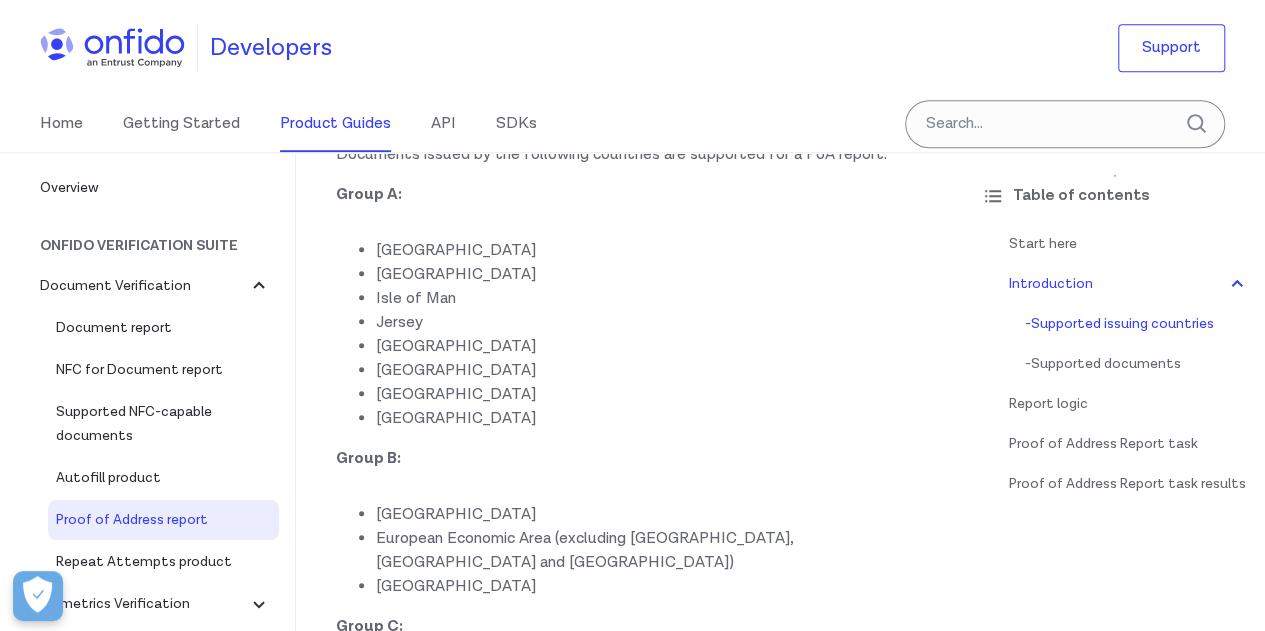click on "Proof of Address
Start here
This guide presents a technical overview of Onfido's Proof of Address report.
The following guide assumes you are integrating using API v3.5 onwards. If you are using an earlier version of the API, some features of this report will not be available. In order to use the updated PoA report, please upgrade your API integration to use at least v3.5.
If you're looking for PoA report information for earlier versions of our API, please refer to our  API reference documentation  or email our  Client Support team .
Introduction
The Proof of Address (PoA) report allows you to verify an end user's address by reviewing an eligible uploaded document. The PoA report cross checks the address information provided by the applicant with the details of a PoA document (such as a bank statement or utility bill), in order to verify the authenticity of the address. In addition, the report also asserts whether the document is supported by Onfido, as well as having a valid date of issue." at bounding box center [630, 2955] 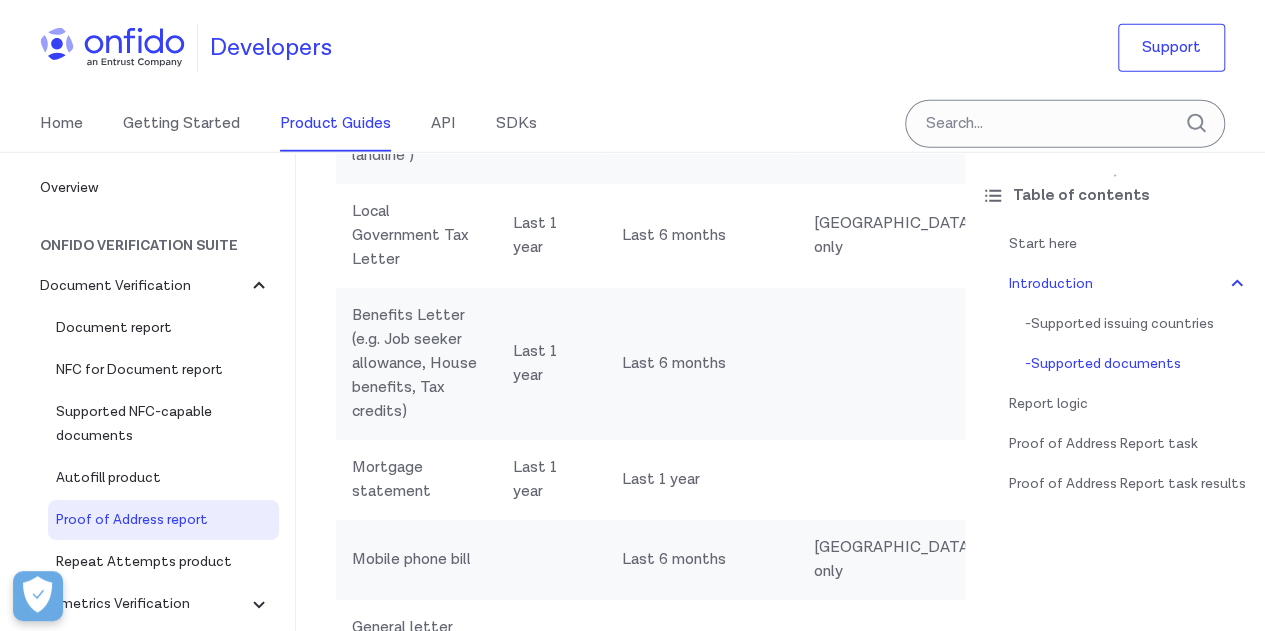 scroll, scrollTop: 2900, scrollLeft: 0, axis: vertical 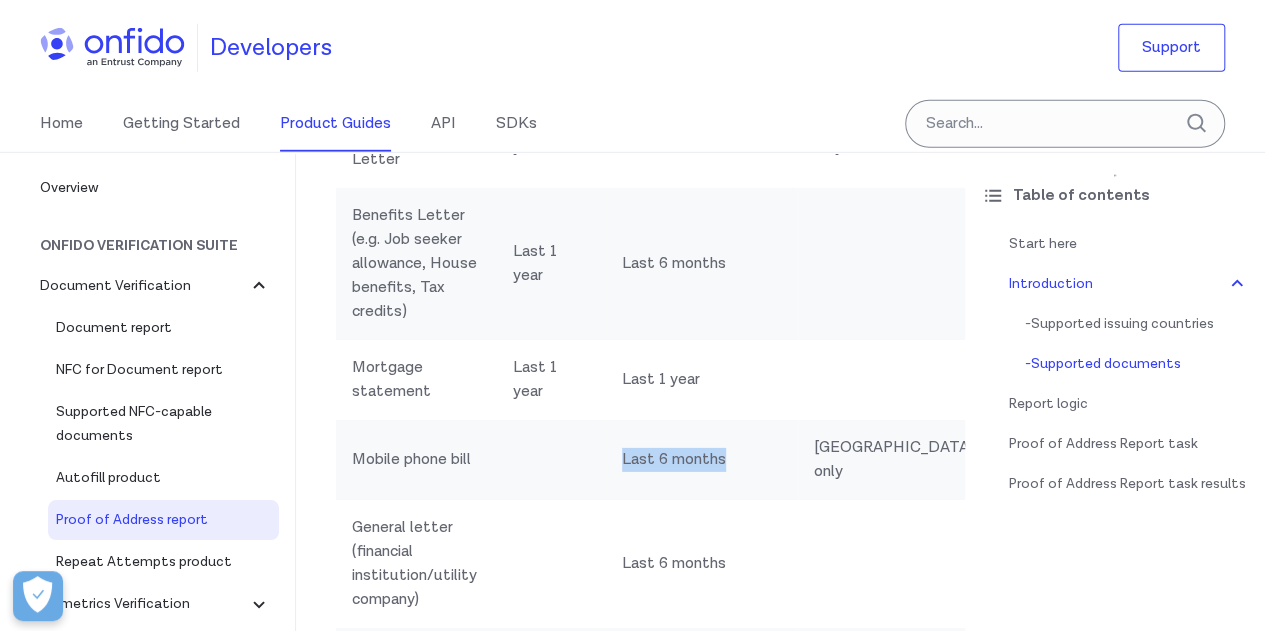 drag, startPoint x: 677, startPoint y: 445, endPoint x: 617, endPoint y: 420, distance: 65 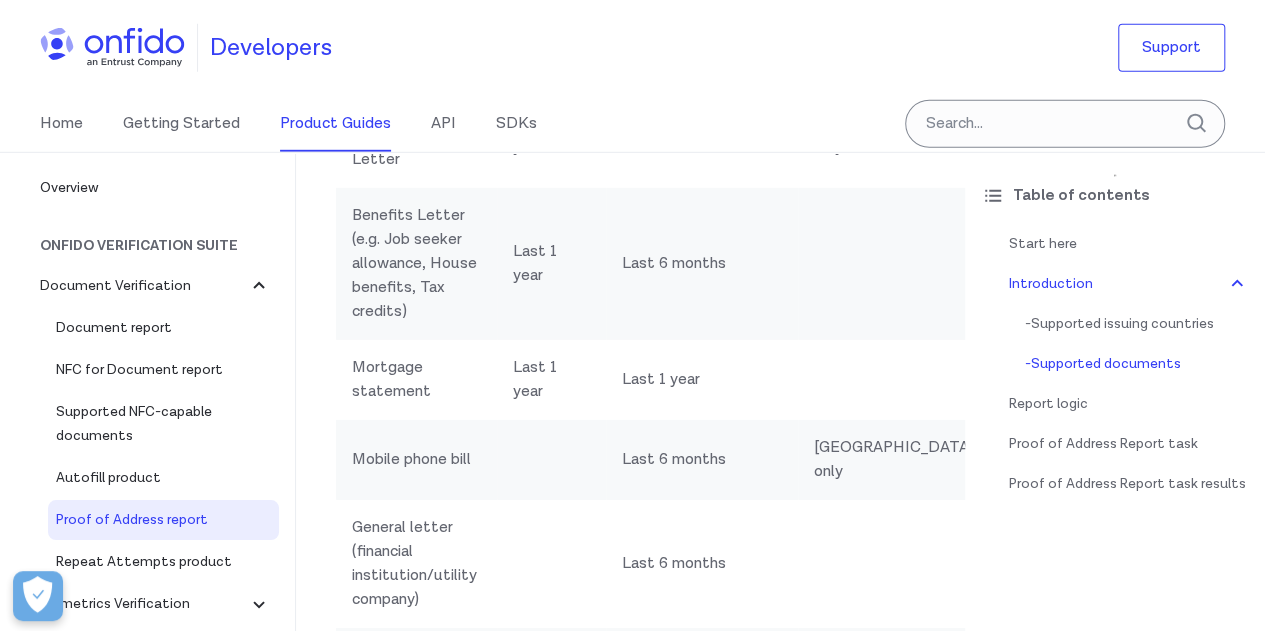 scroll, scrollTop: 3000, scrollLeft: 0, axis: vertical 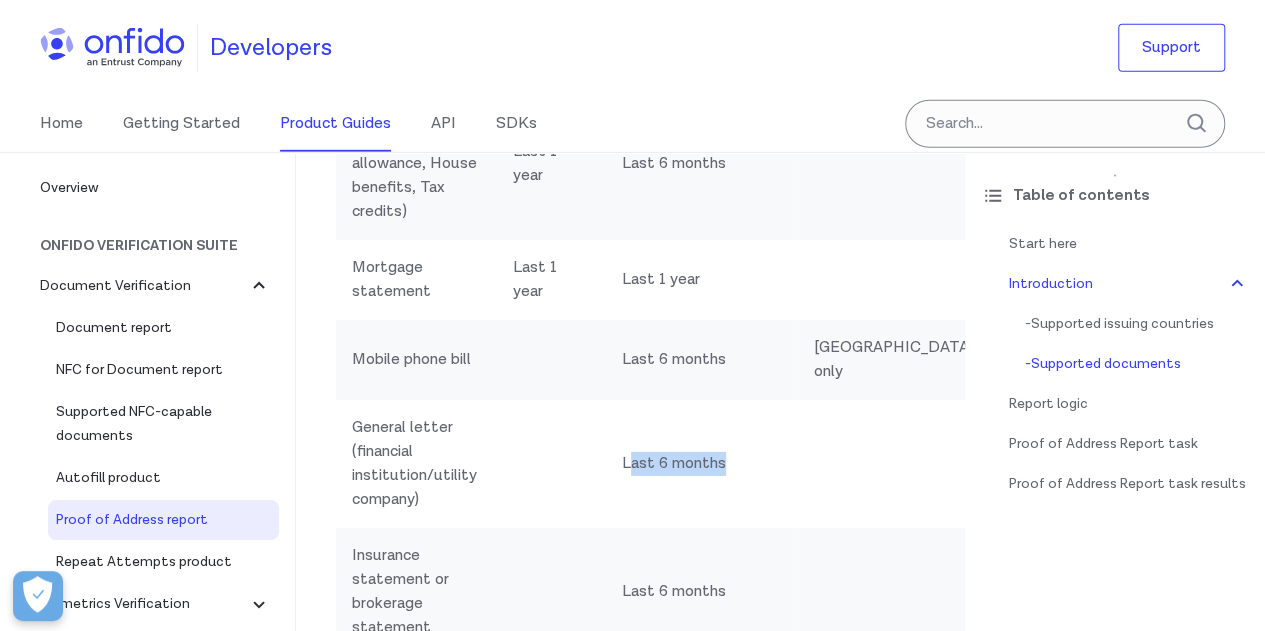 drag, startPoint x: 628, startPoint y: 421, endPoint x: 691, endPoint y: 459, distance: 73.57309 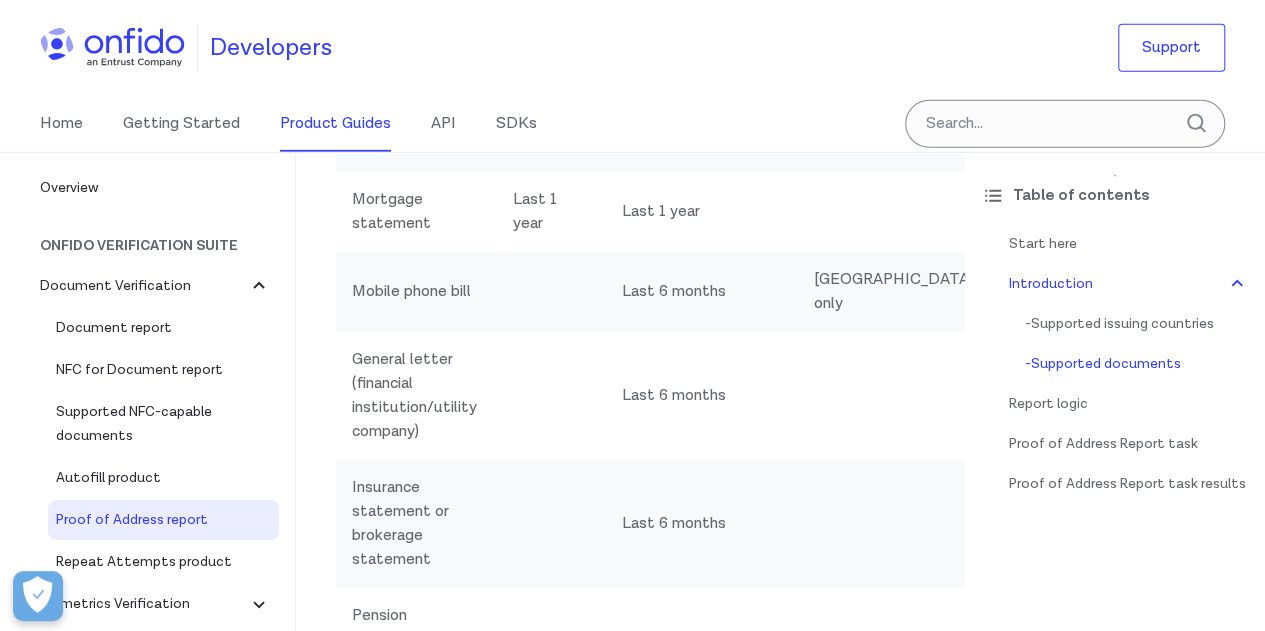 scroll, scrollTop: 3100, scrollLeft: 0, axis: vertical 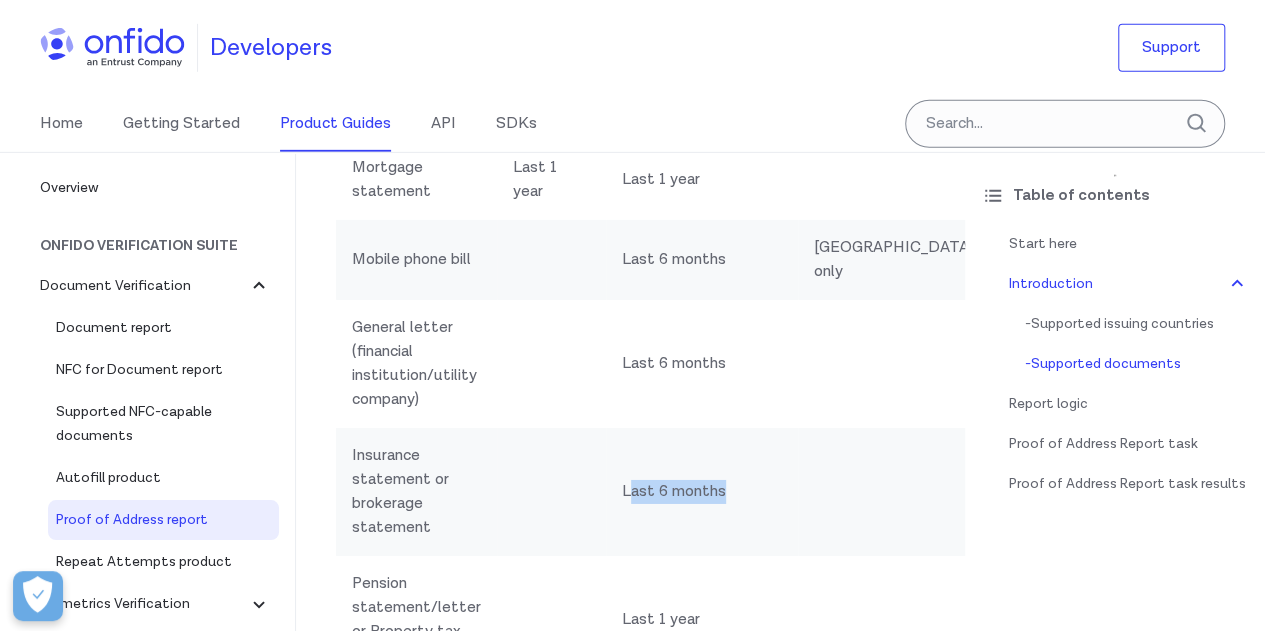 drag, startPoint x: 626, startPoint y: 458, endPoint x: 690, endPoint y: 485, distance: 69.46222 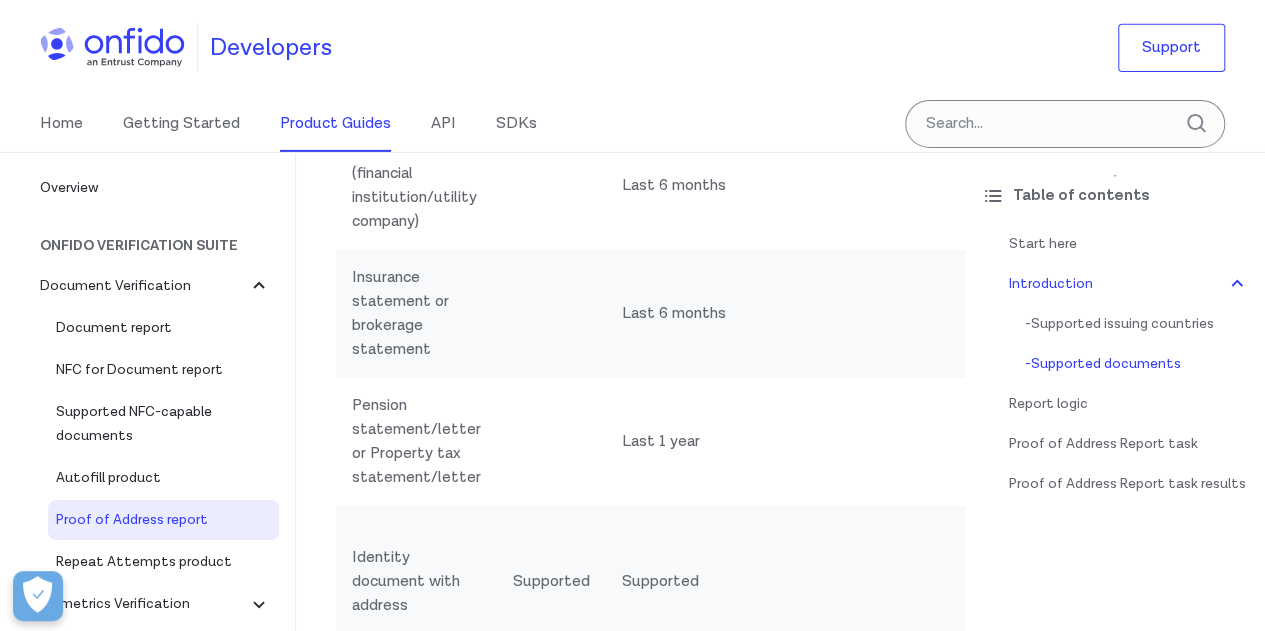 scroll, scrollTop: 3400, scrollLeft: 0, axis: vertical 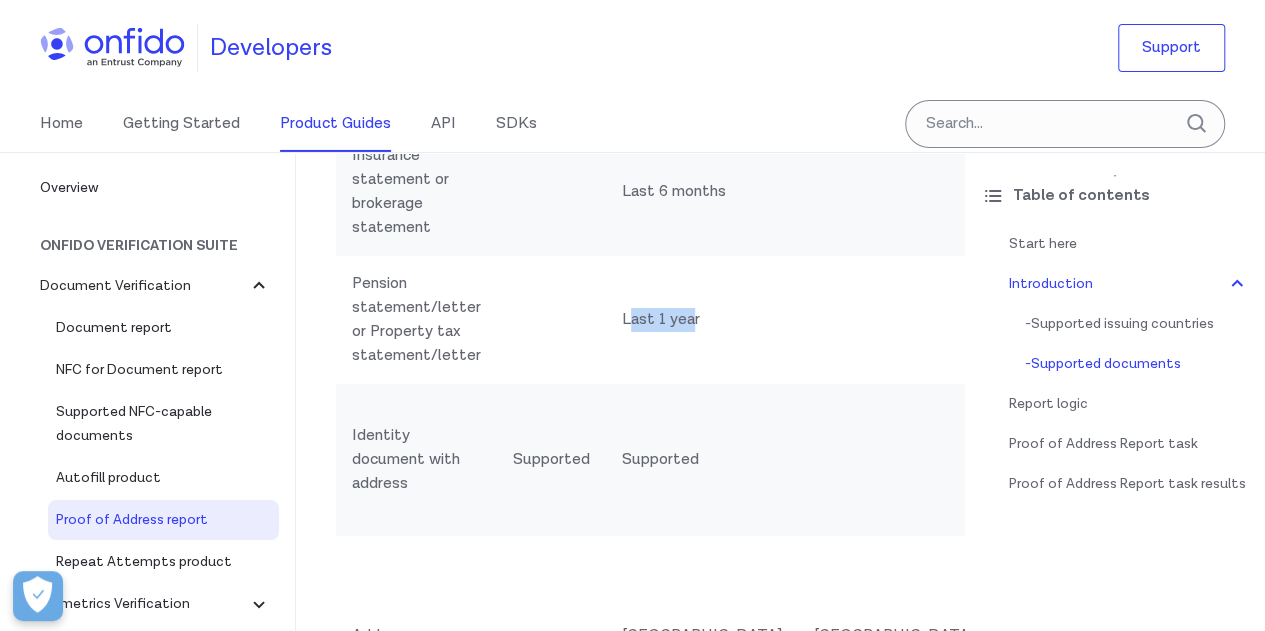 drag, startPoint x: 634, startPoint y: 289, endPoint x: 700, endPoint y: 295, distance: 66.27216 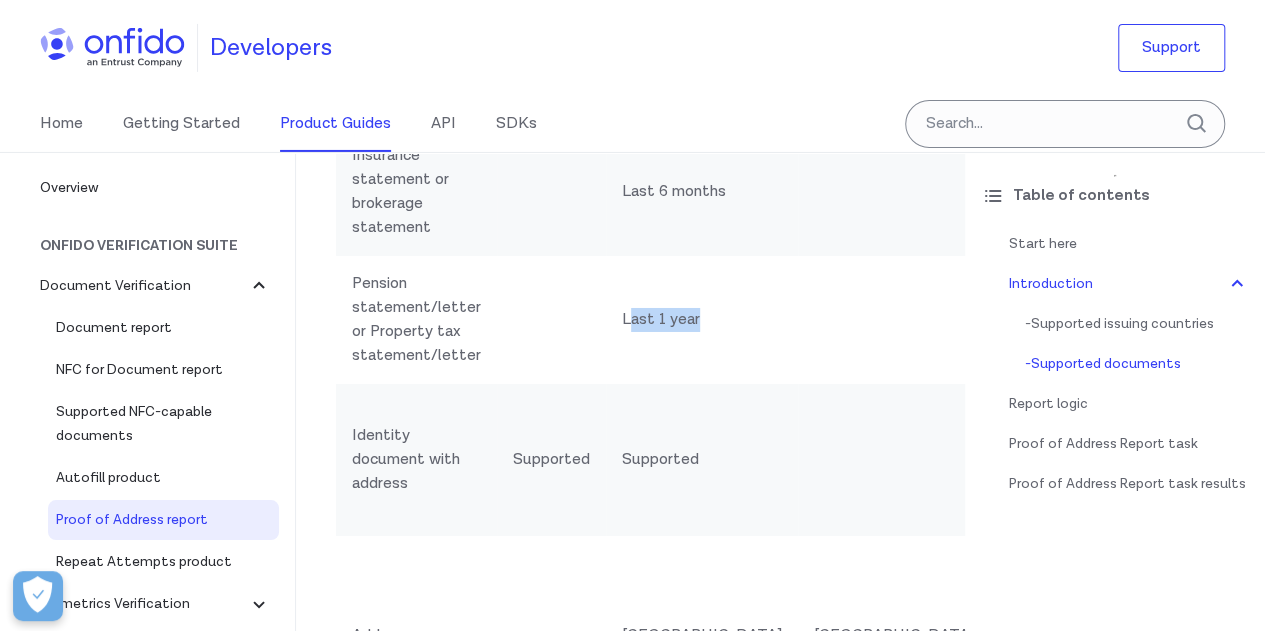 click on "Last 1 year" at bounding box center [702, 320] 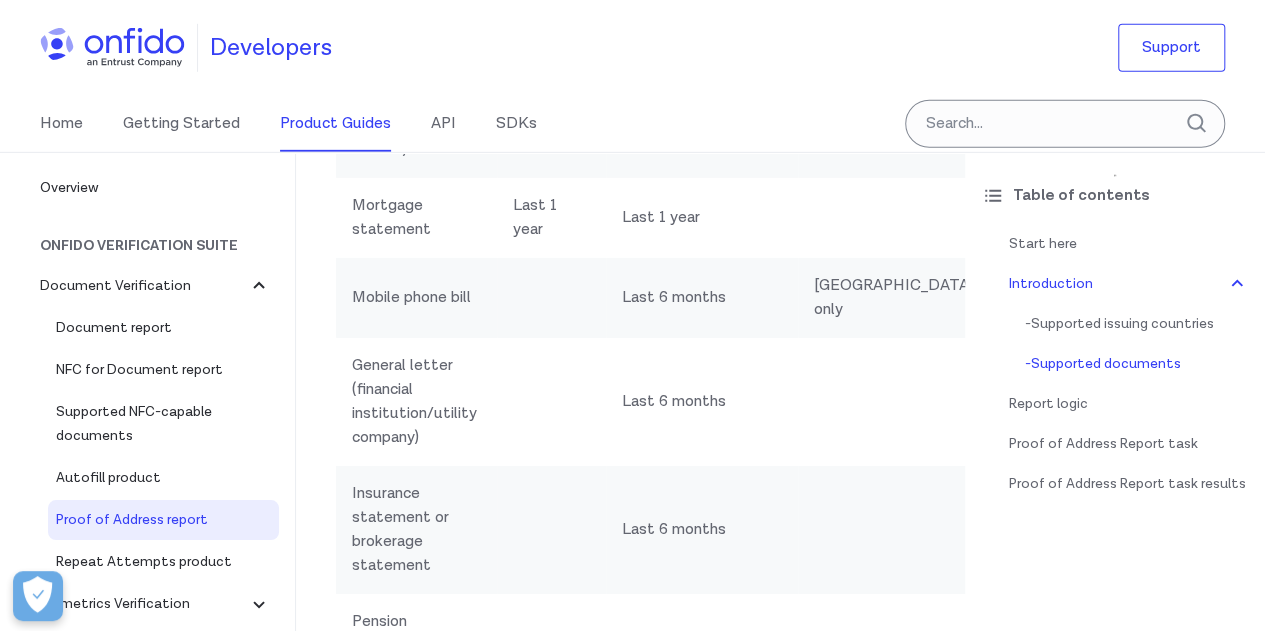 scroll, scrollTop: 2700, scrollLeft: 0, axis: vertical 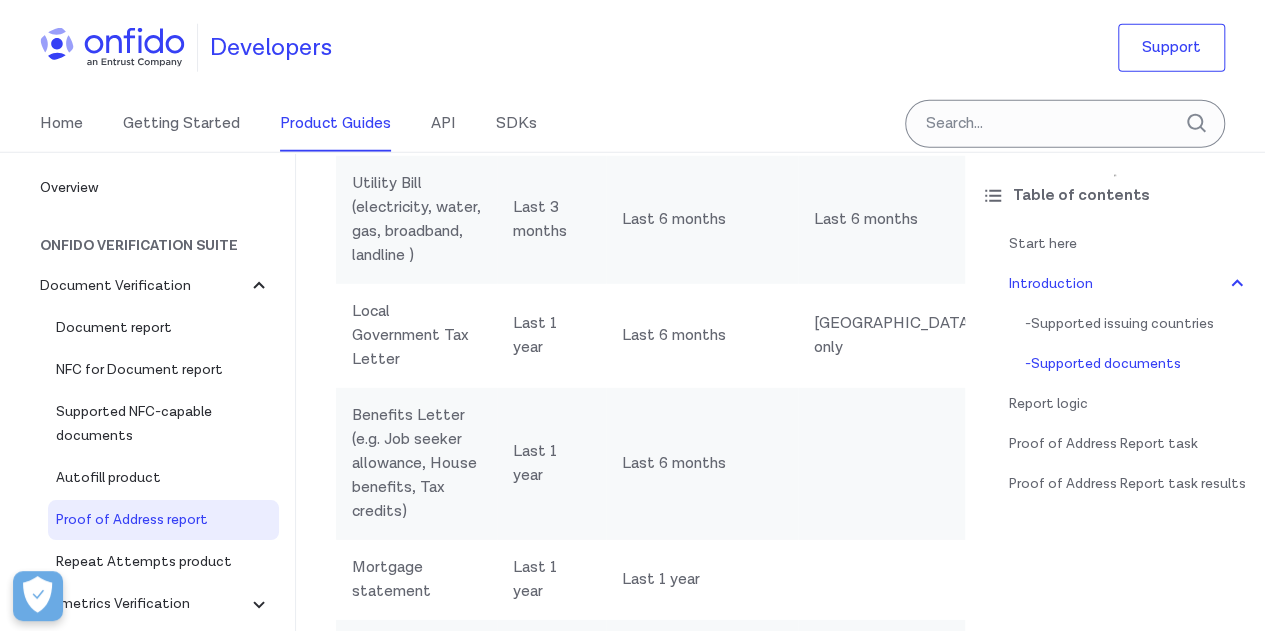 drag, startPoint x: 1062, startPoint y: 41, endPoint x: 1053, endPoint y: 35, distance: 10.816654 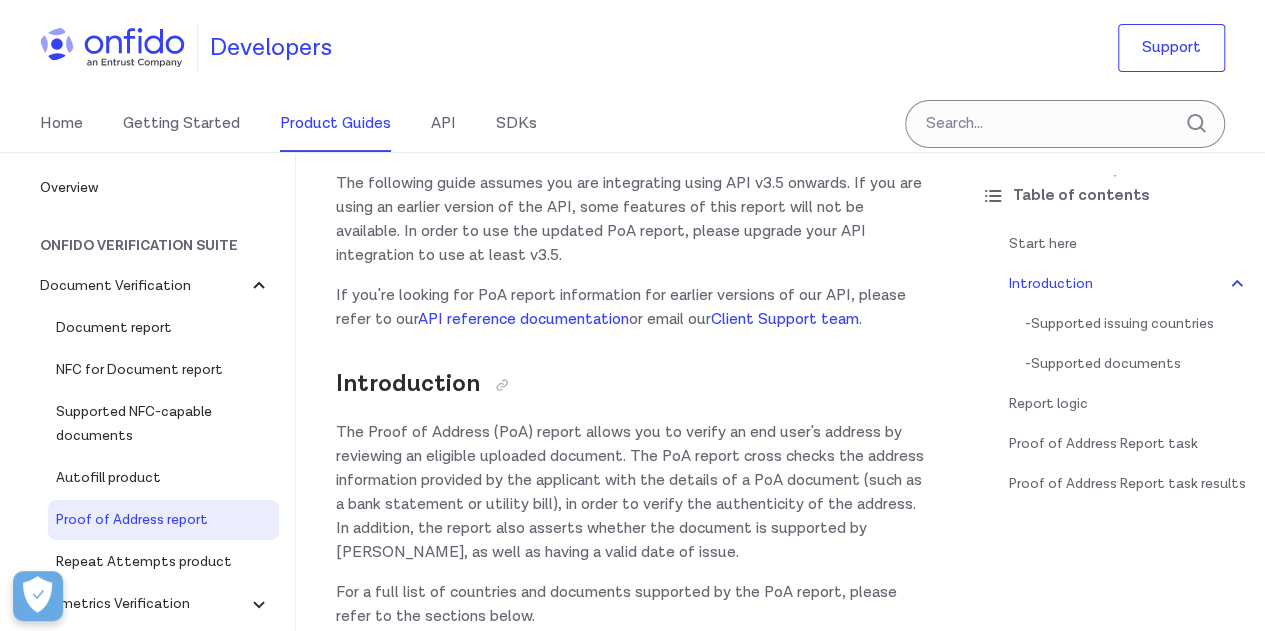scroll, scrollTop: 0, scrollLeft: 0, axis: both 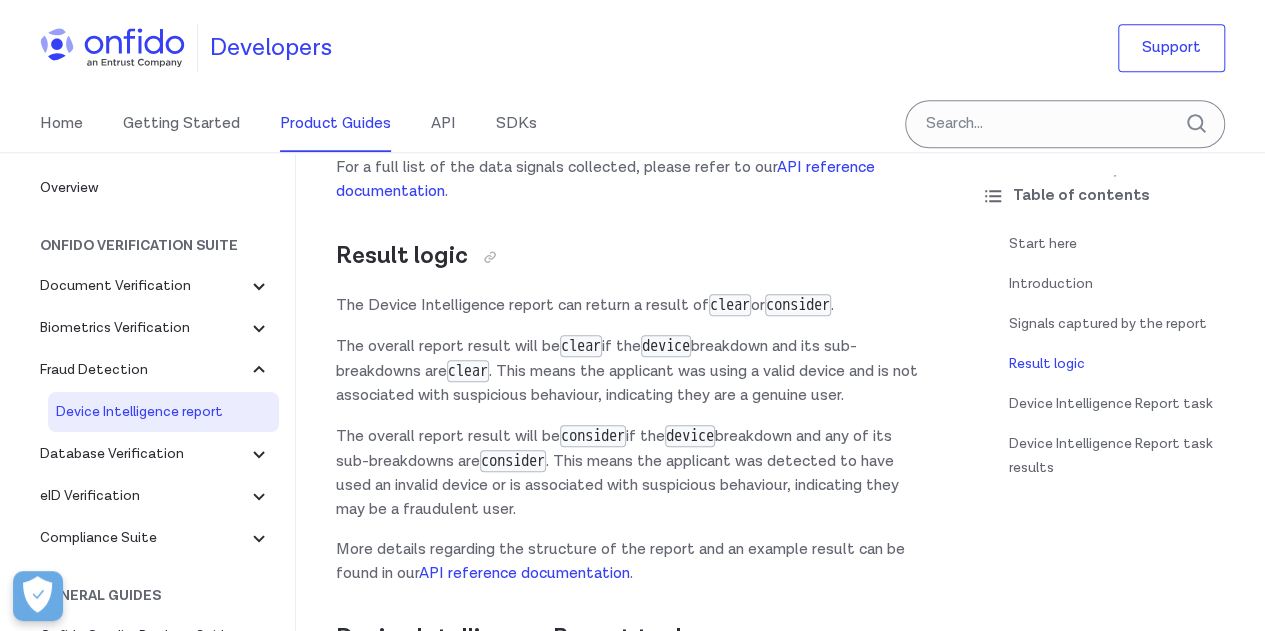 click on "Table of contents Start here Introduction Signals captured by the report Result logic Device Intelligence Report task Device Intelligence Report task results" at bounding box center (1115, 391) 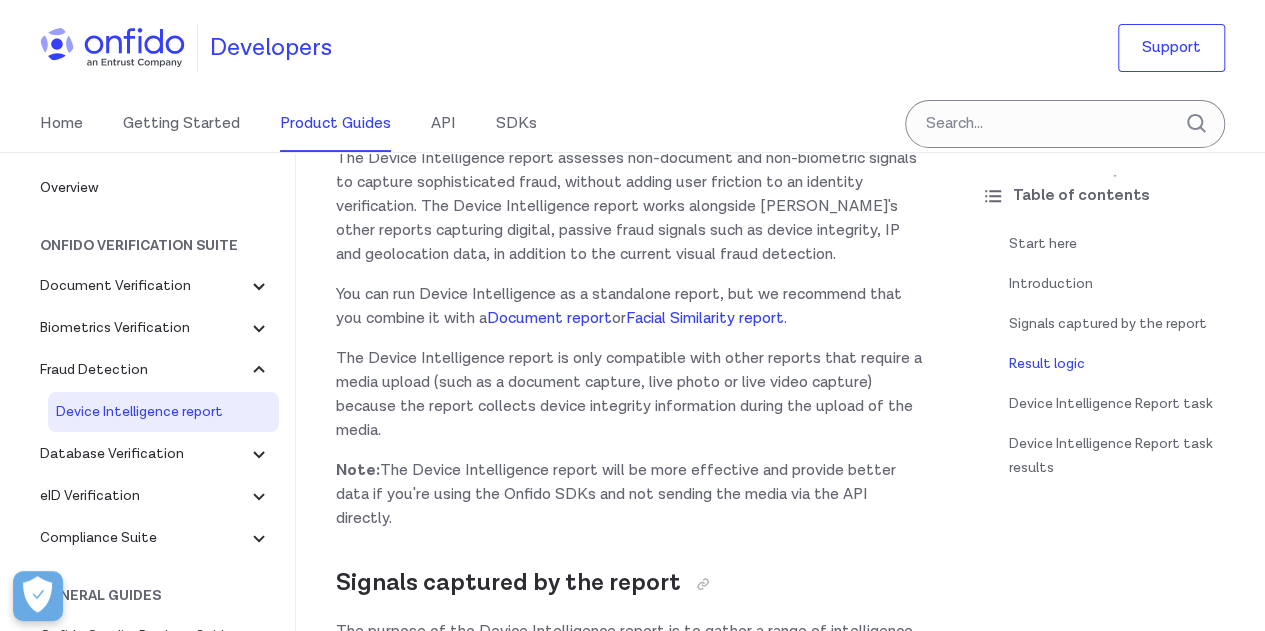 scroll, scrollTop: 0, scrollLeft: 0, axis: both 